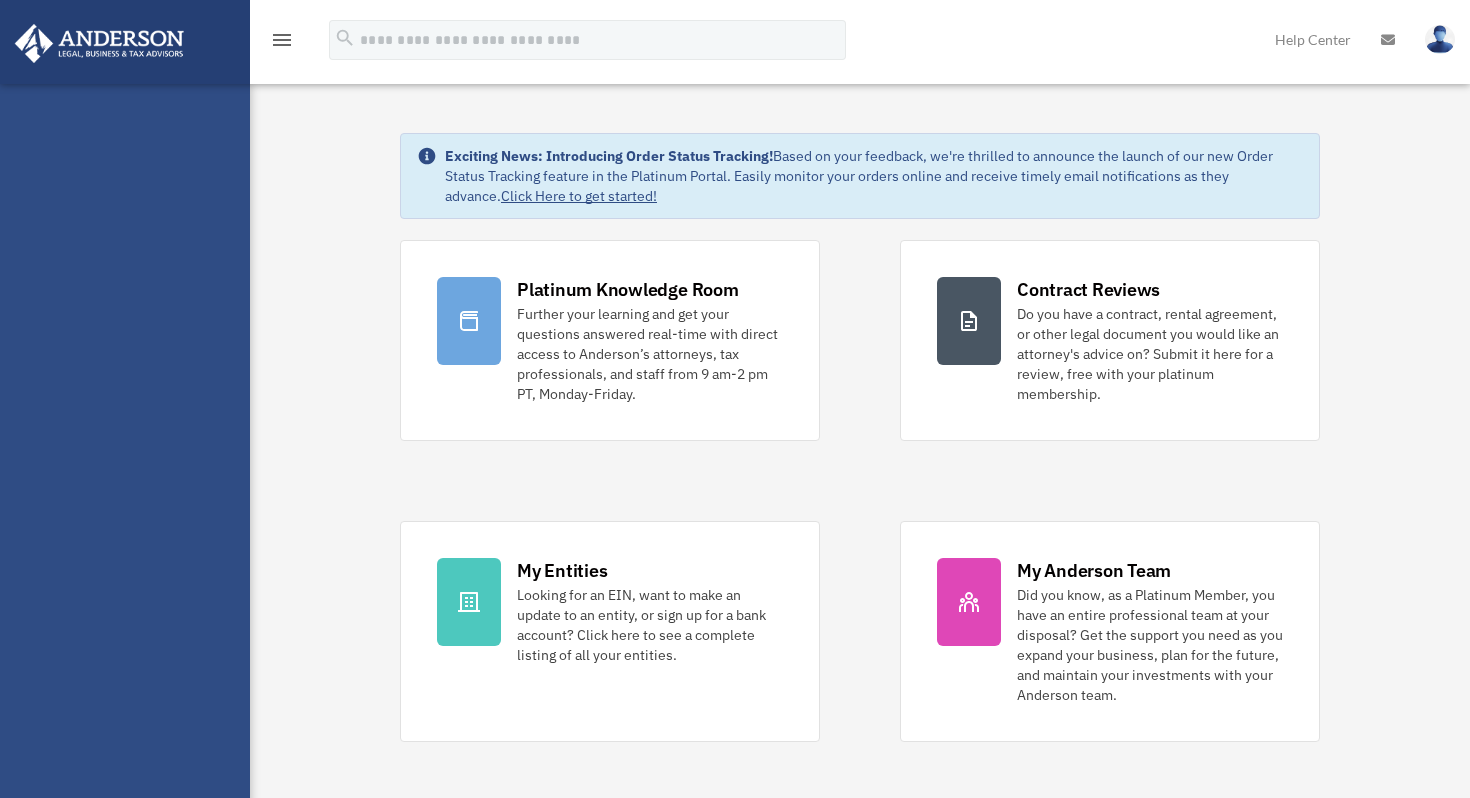 scroll, scrollTop: 0, scrollLeft: 0, axis: both 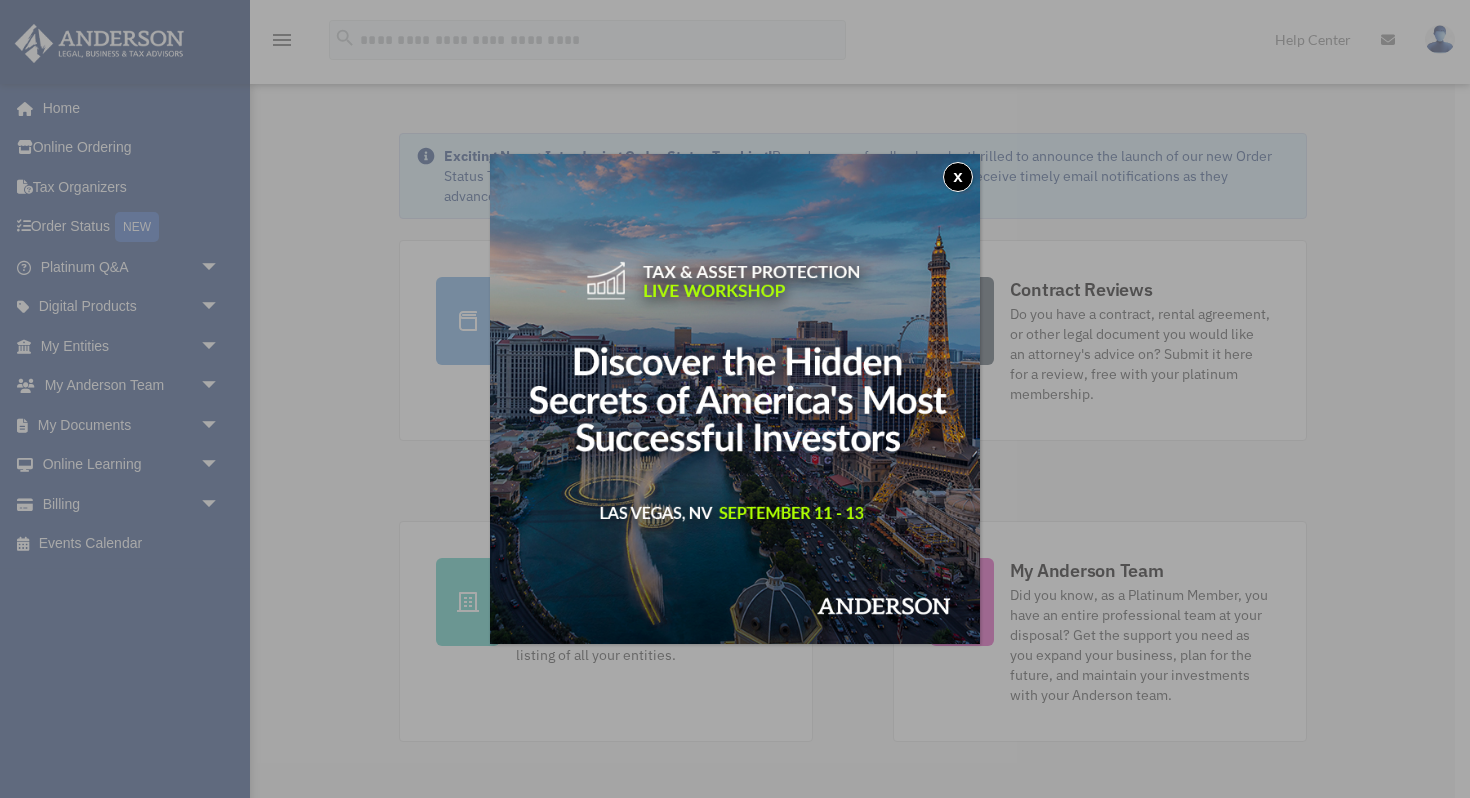 click on "x" at bounding box center (958, 177) 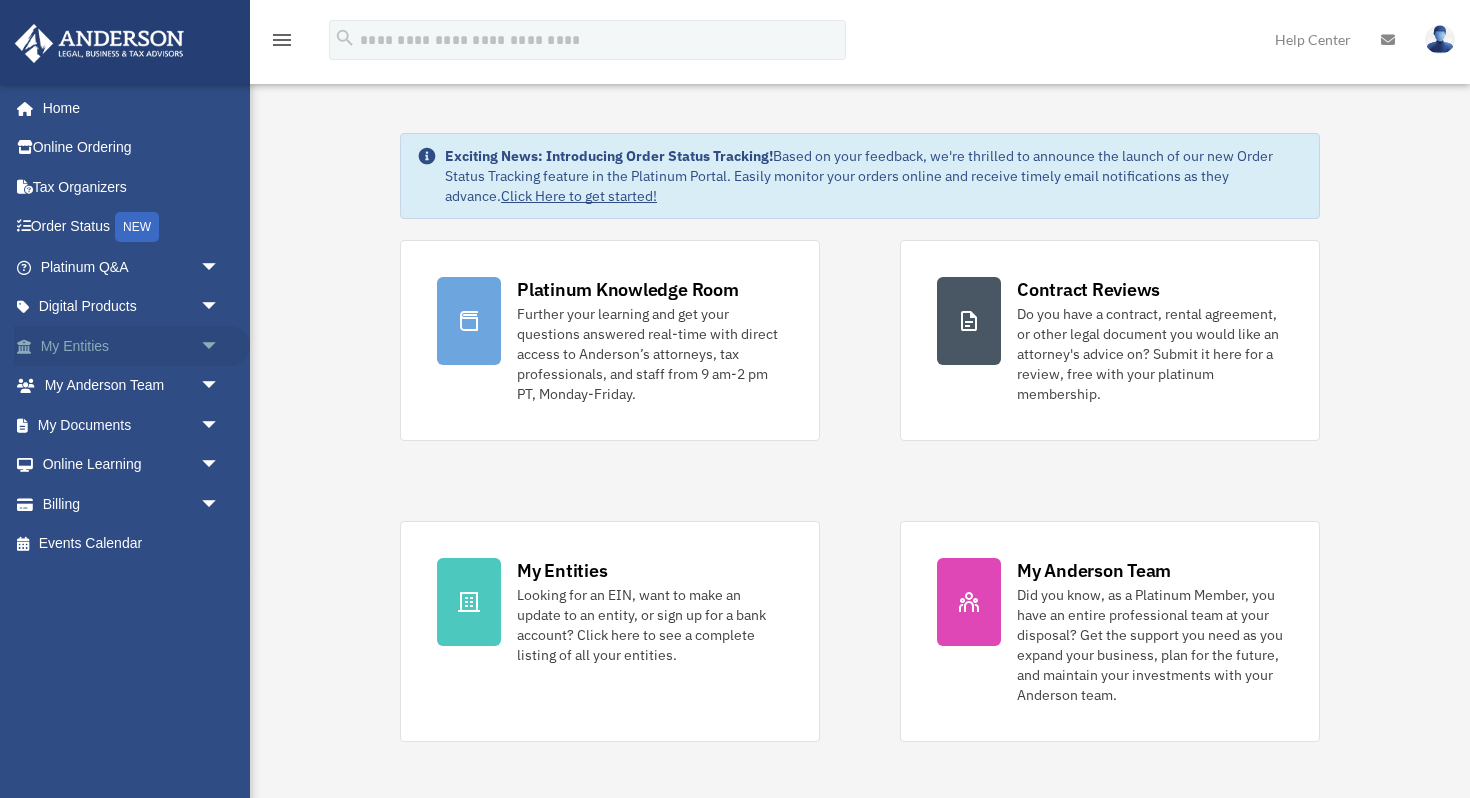 click on "arrow_drop_down" at bounding box center [220, 346] 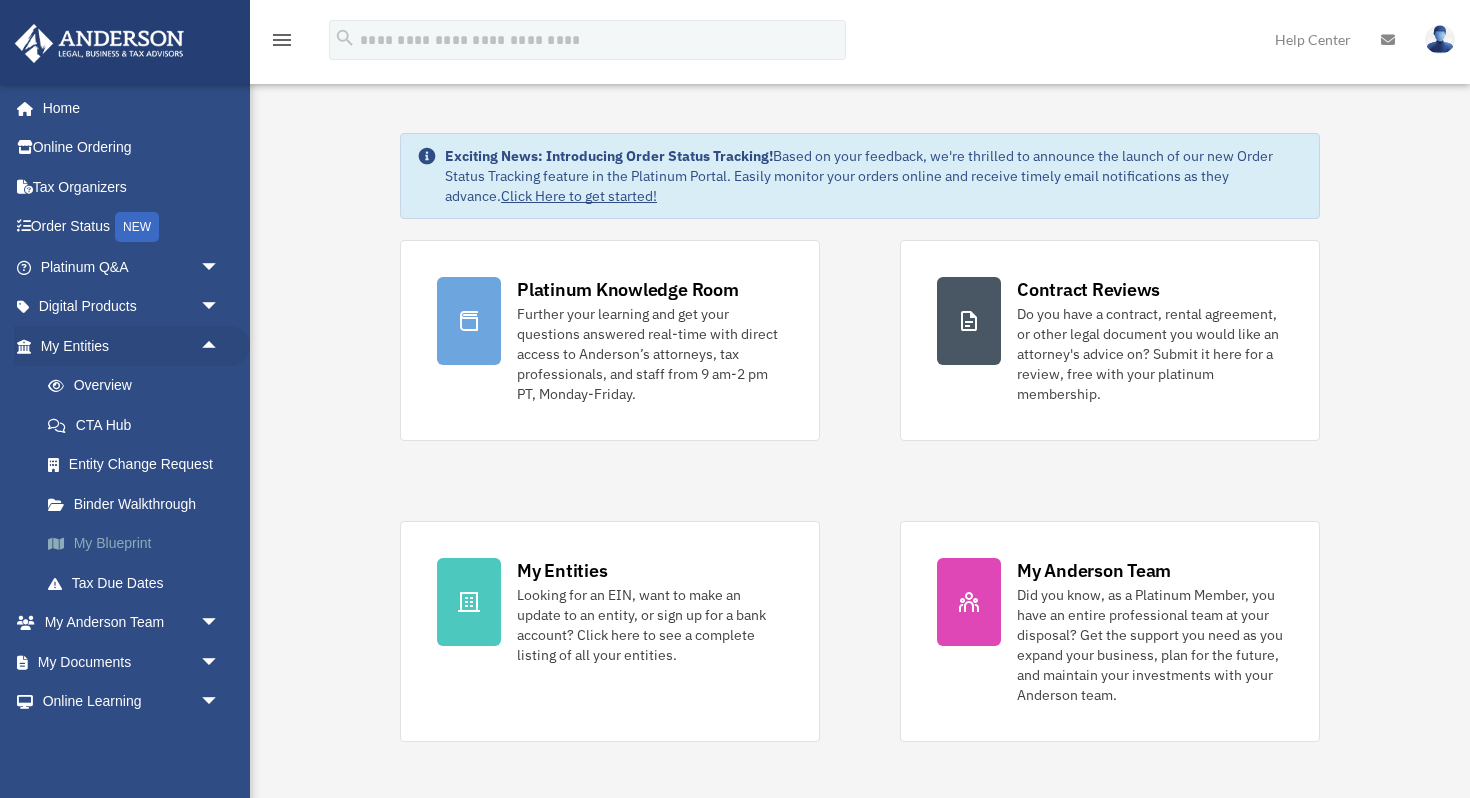 click on "My Blueprint" at bounding box center (139, 544) 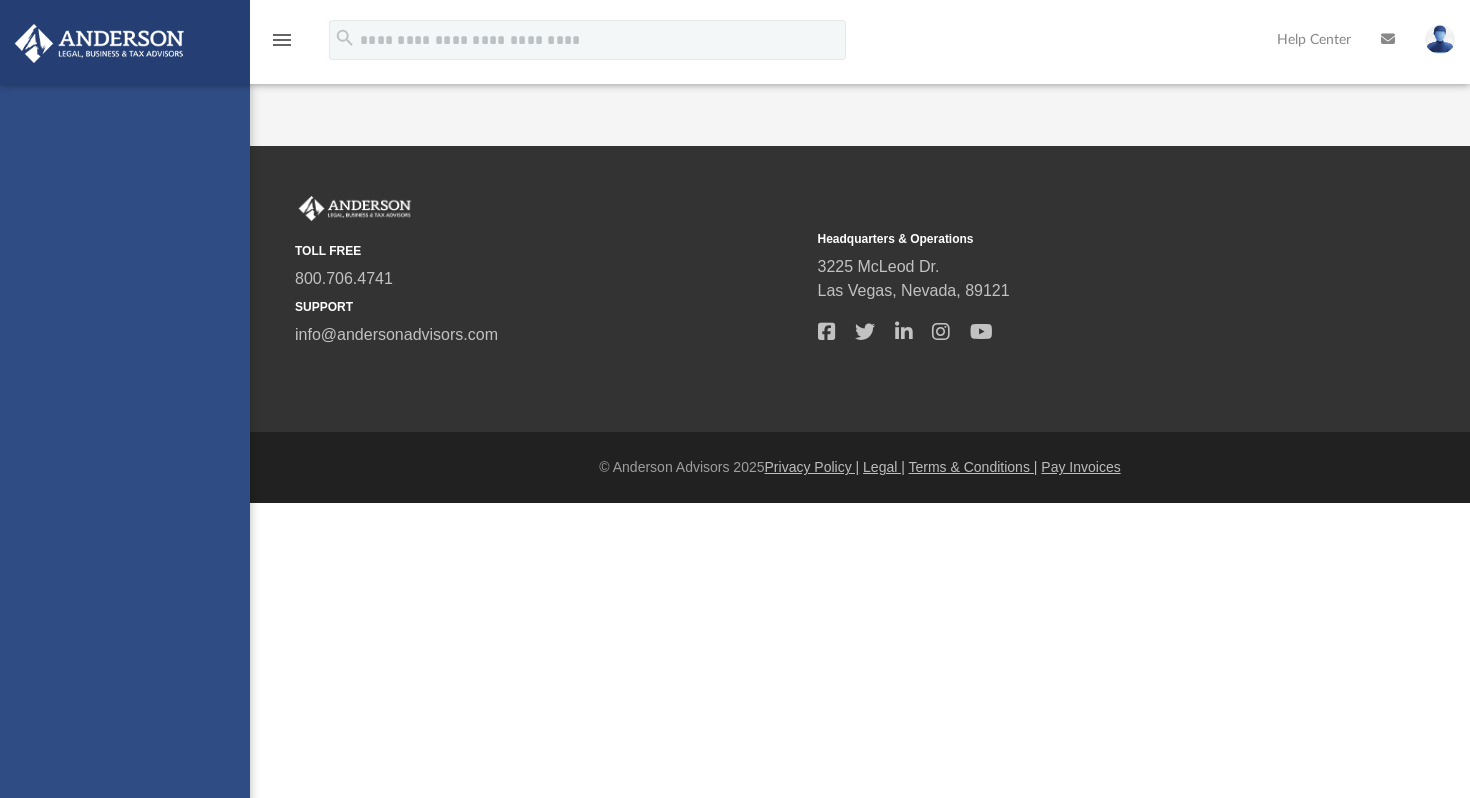 scroll, scrollTop: 0, scrollLeft: 0, axis: both 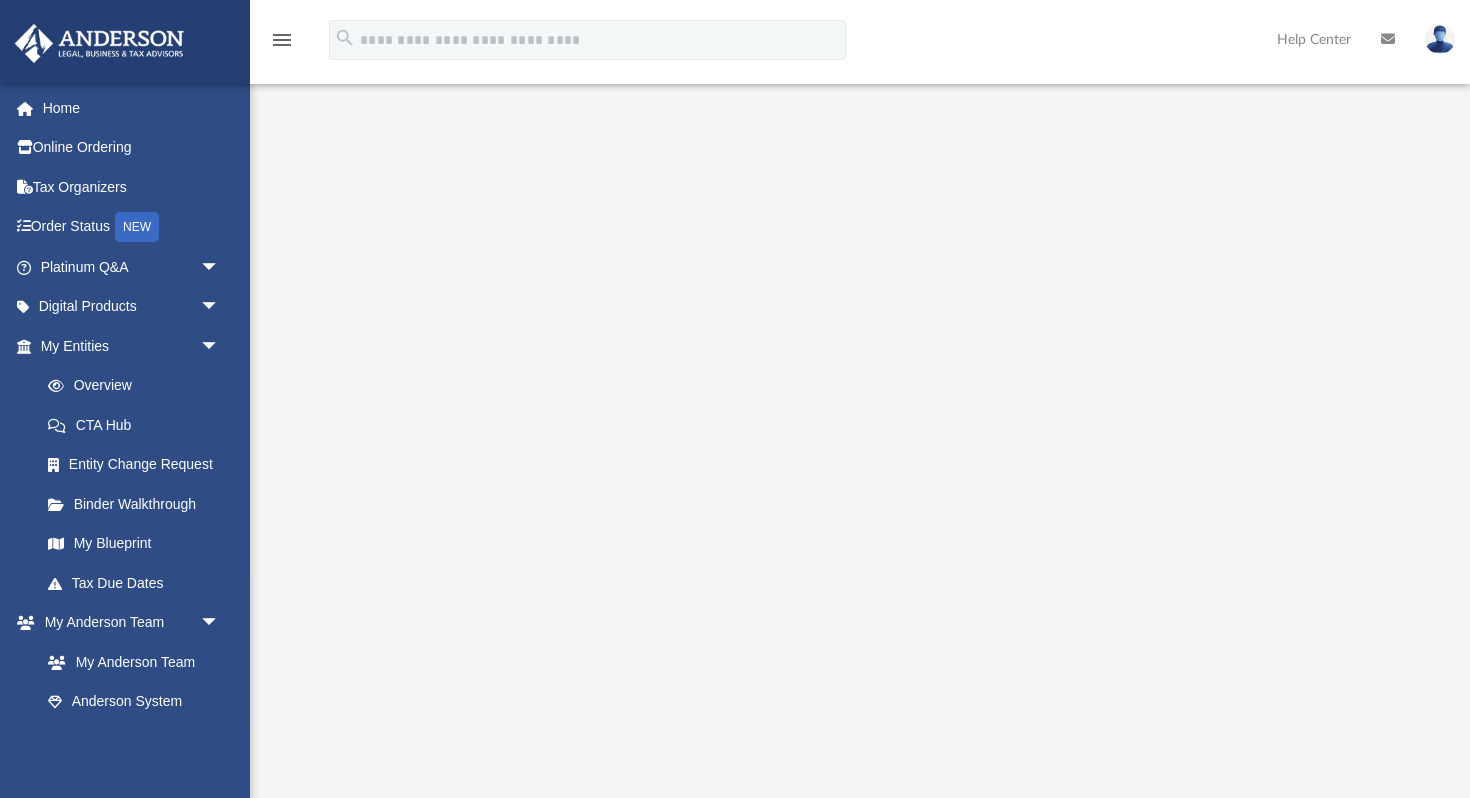 click on "menu
search
Site Menu		            	 add
[EMAIL]
My Profile
Reset Password
Logout
Help Center" at bounding box center (735, 49) 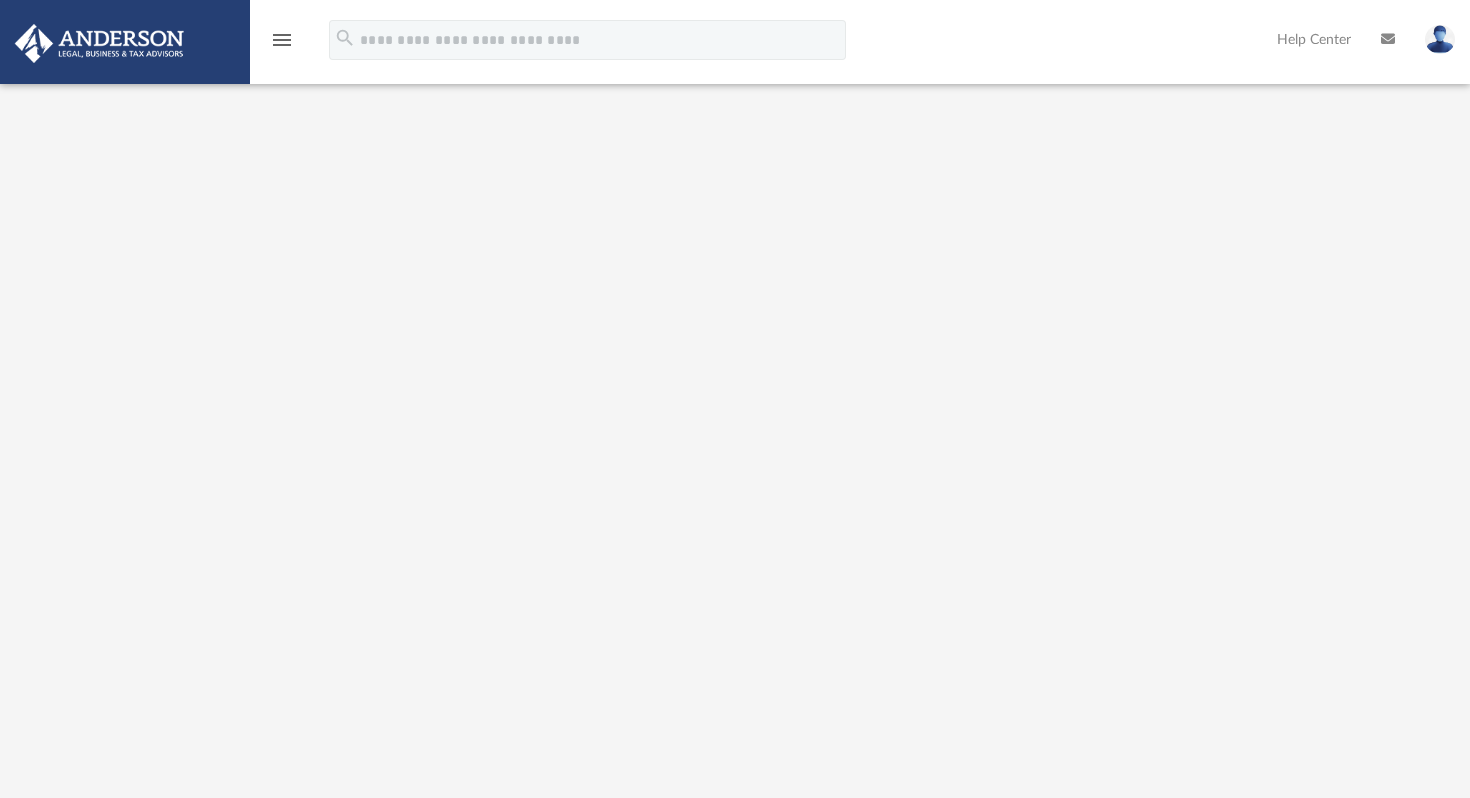 click on "menu" at bounding box center (282, 40) 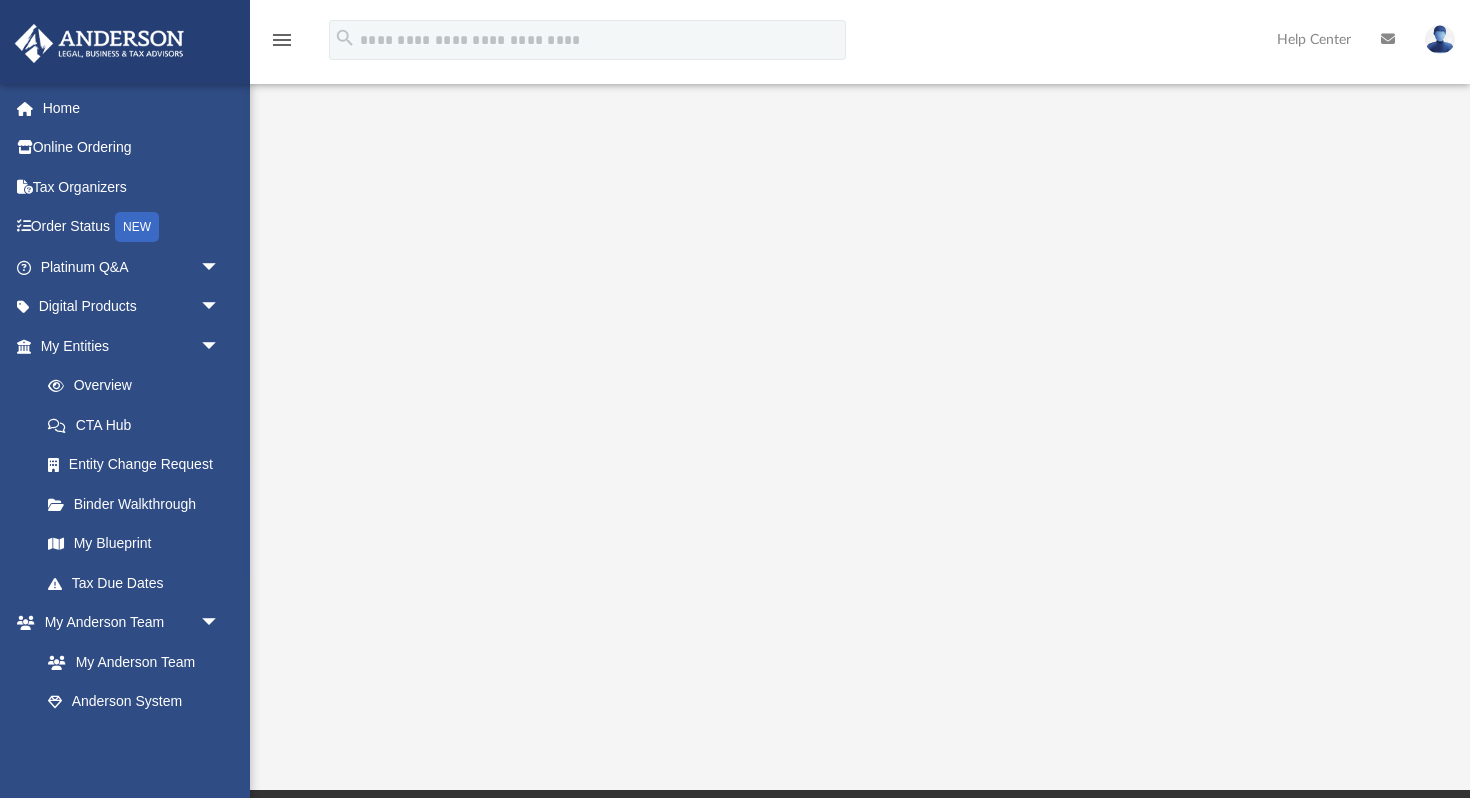 scroll, scrollTop: 188, scrollLeft: 0, axis: vertical 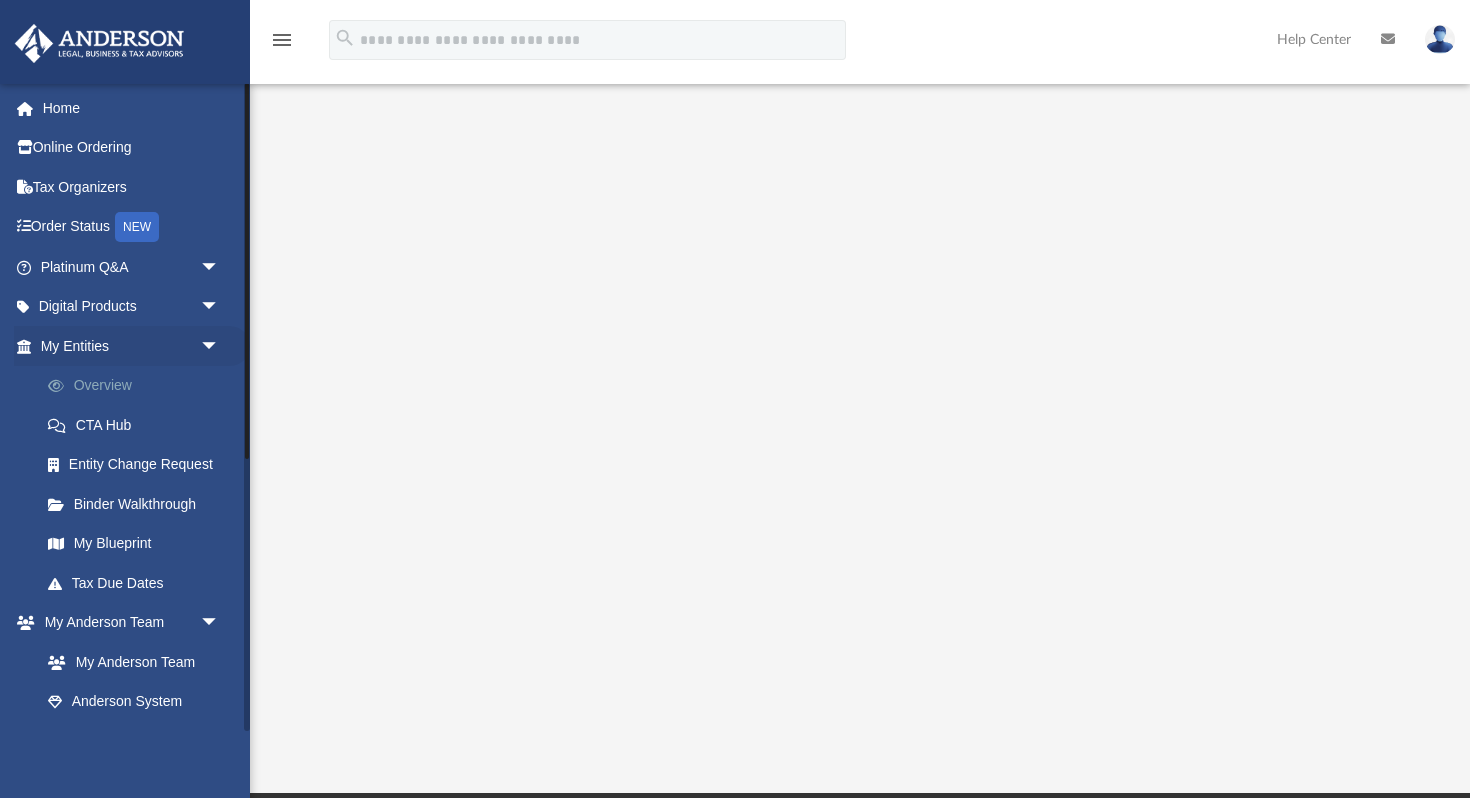 click on "Overview" at bounding box center [139, 386] 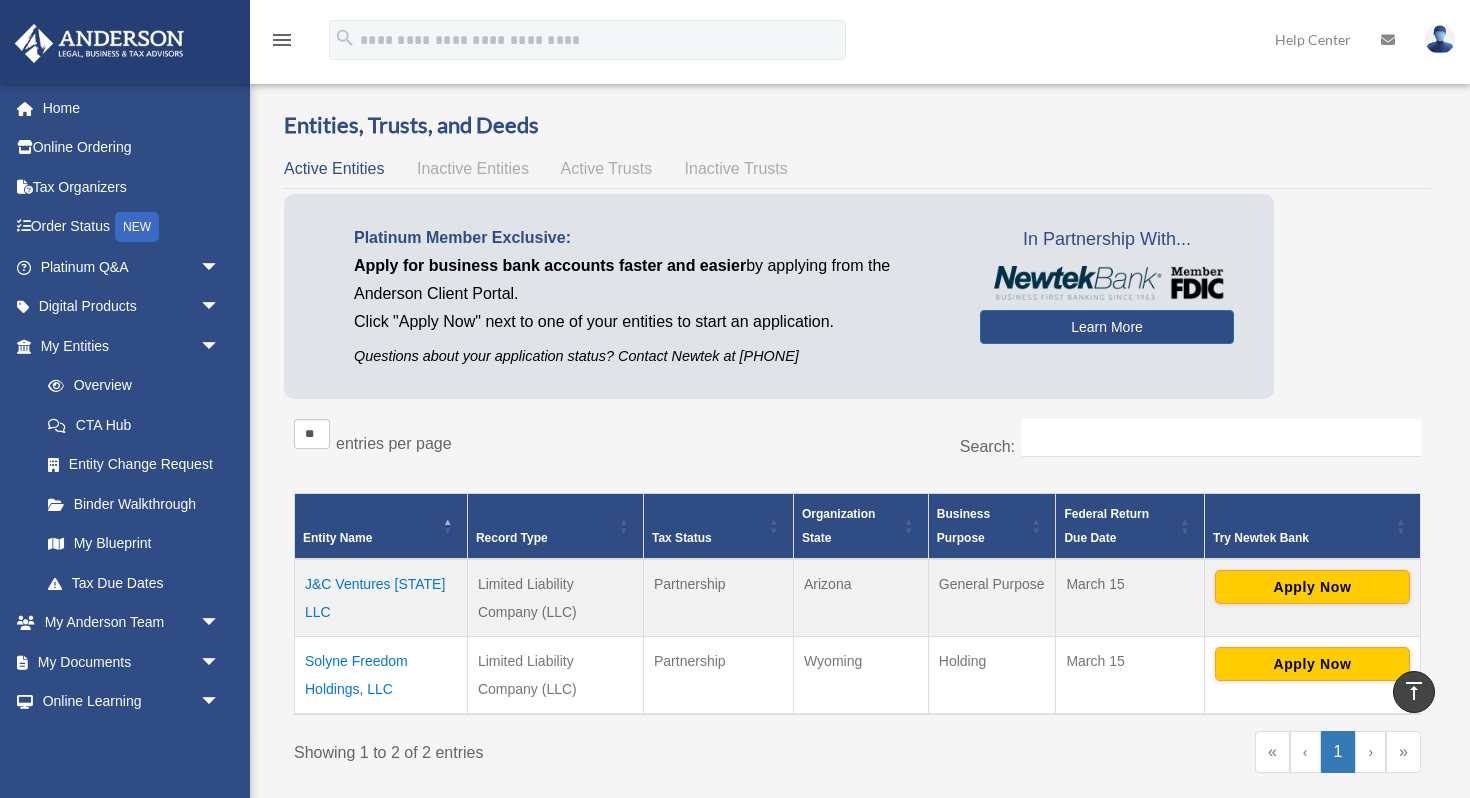 scroll, scrollTop: 0, scrollLeft: 0, axis: both 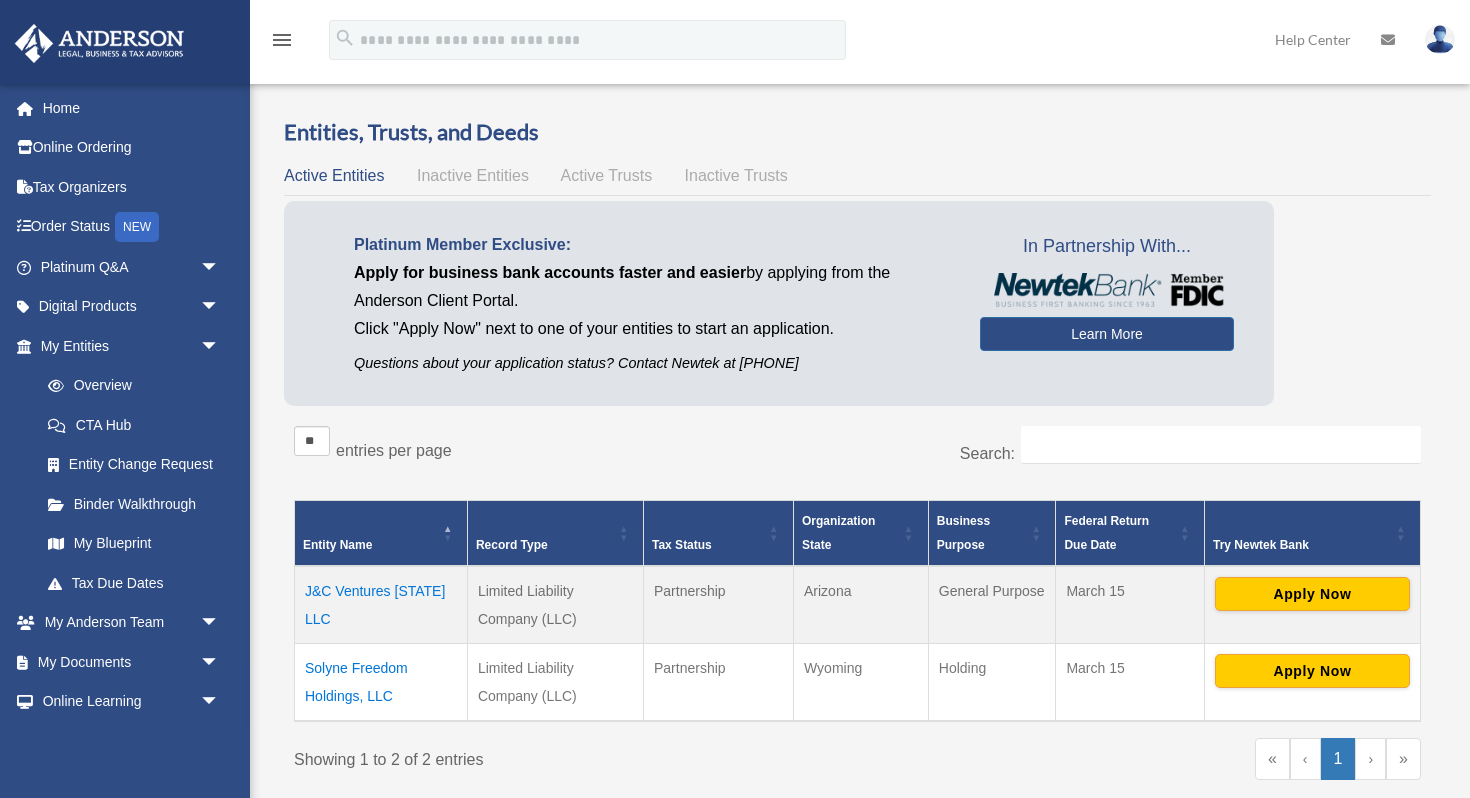 click on "Active Trusts" at bounding box center (607, 175) 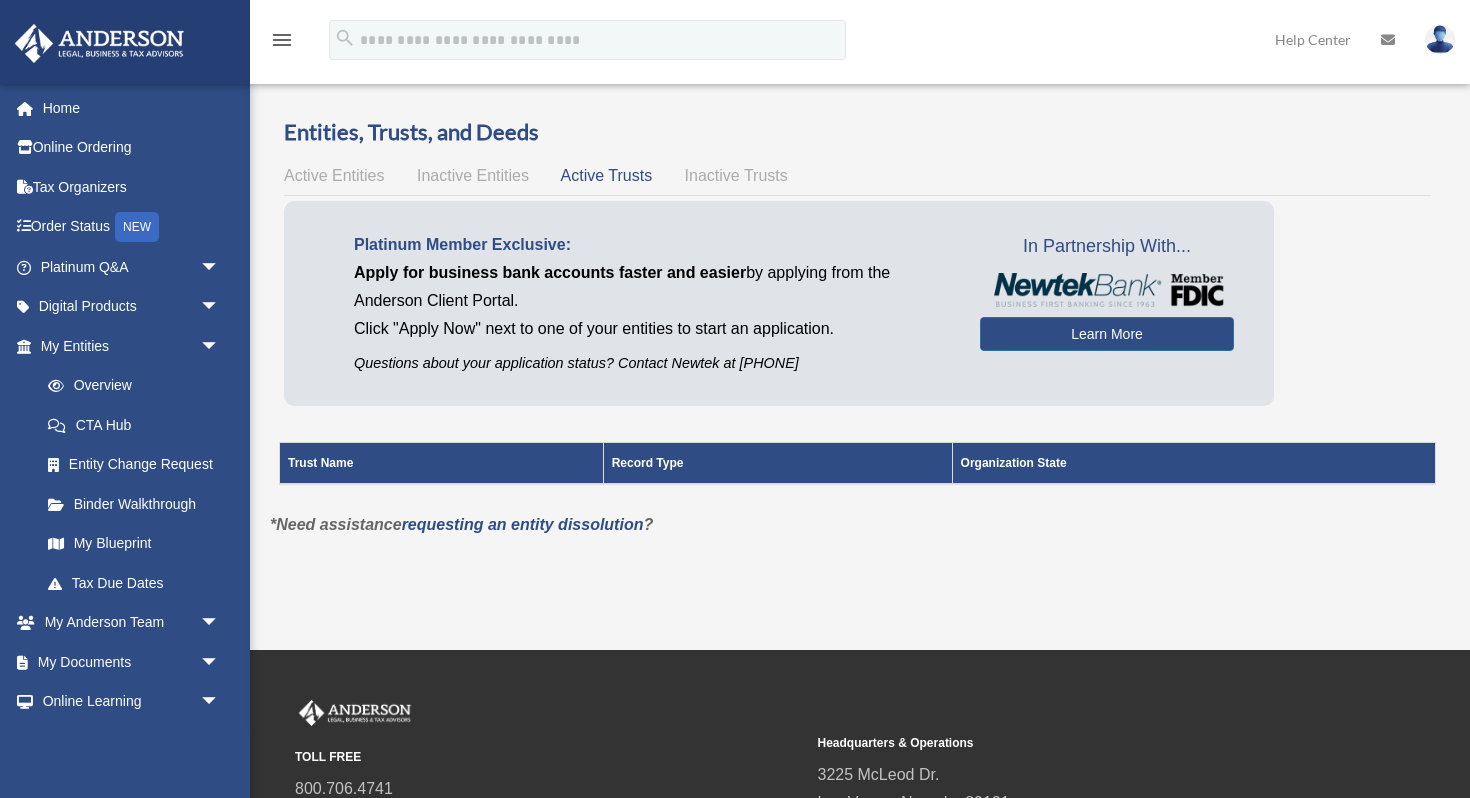 click on "Active Entities" at bounding box center (334, 175) 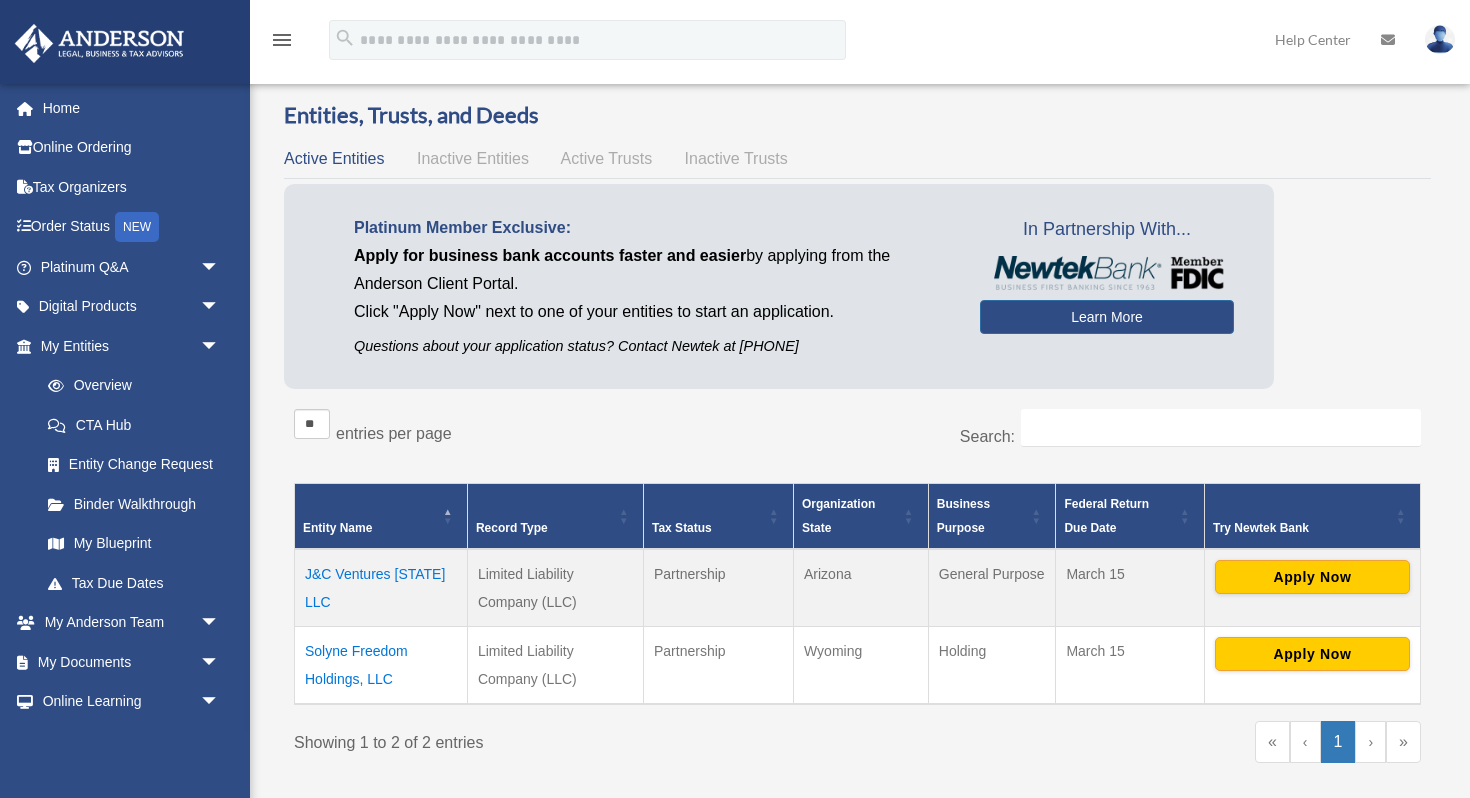 scroll, scrollTop: 0, scrollLeft: 0, axis: both 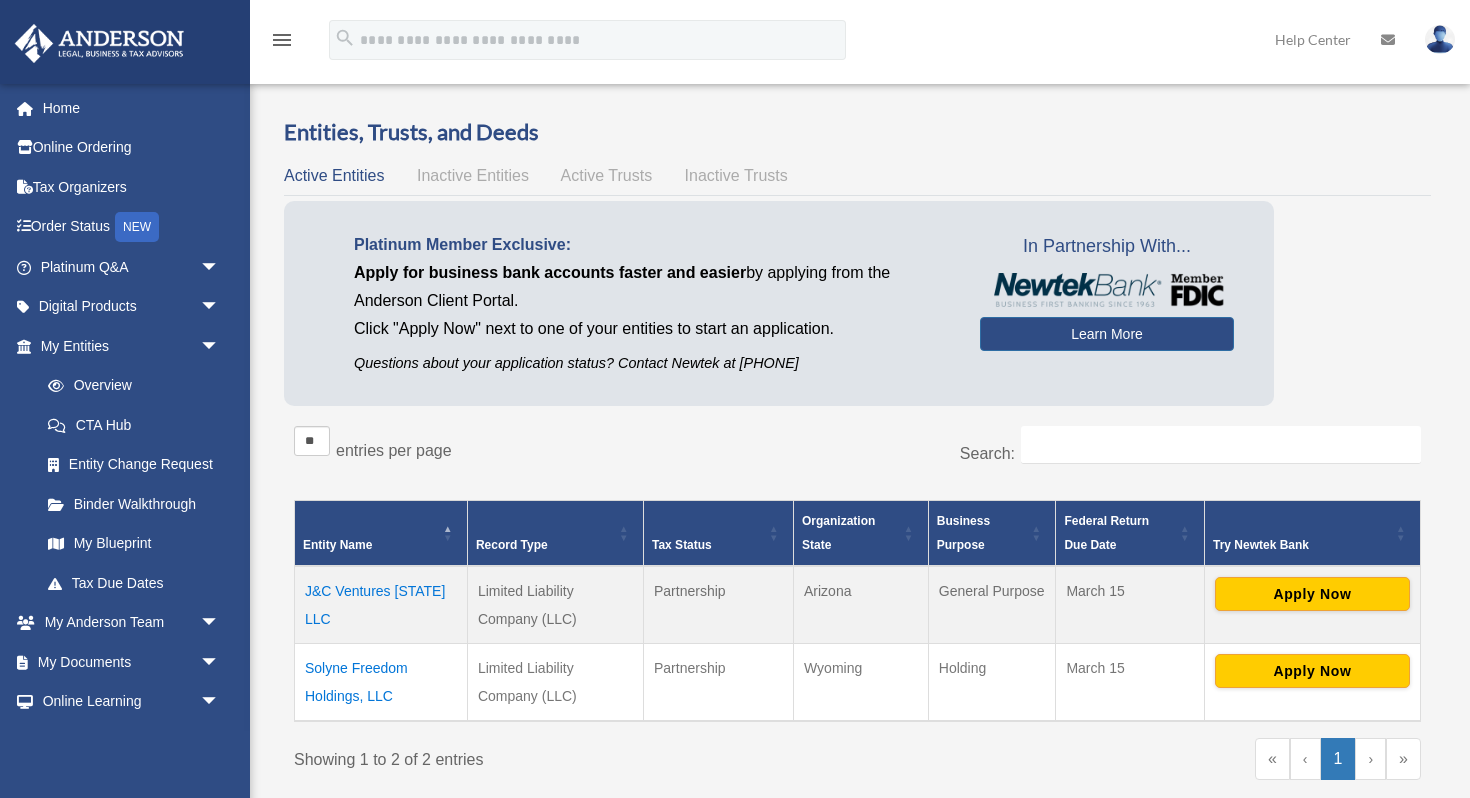 click on "menu" at bounding box center [282, 40] 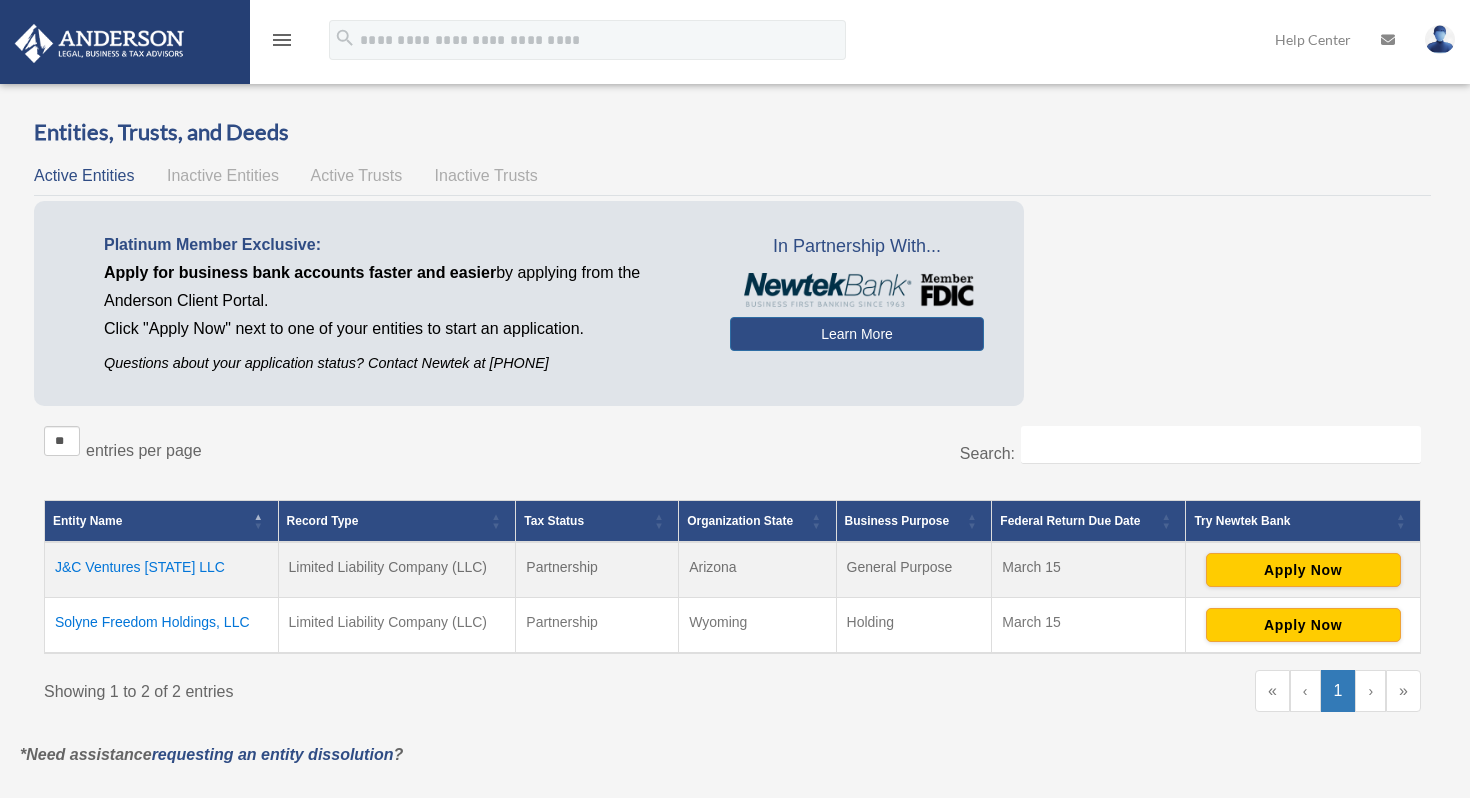 click on "menu" at bounding box center [282, 40] 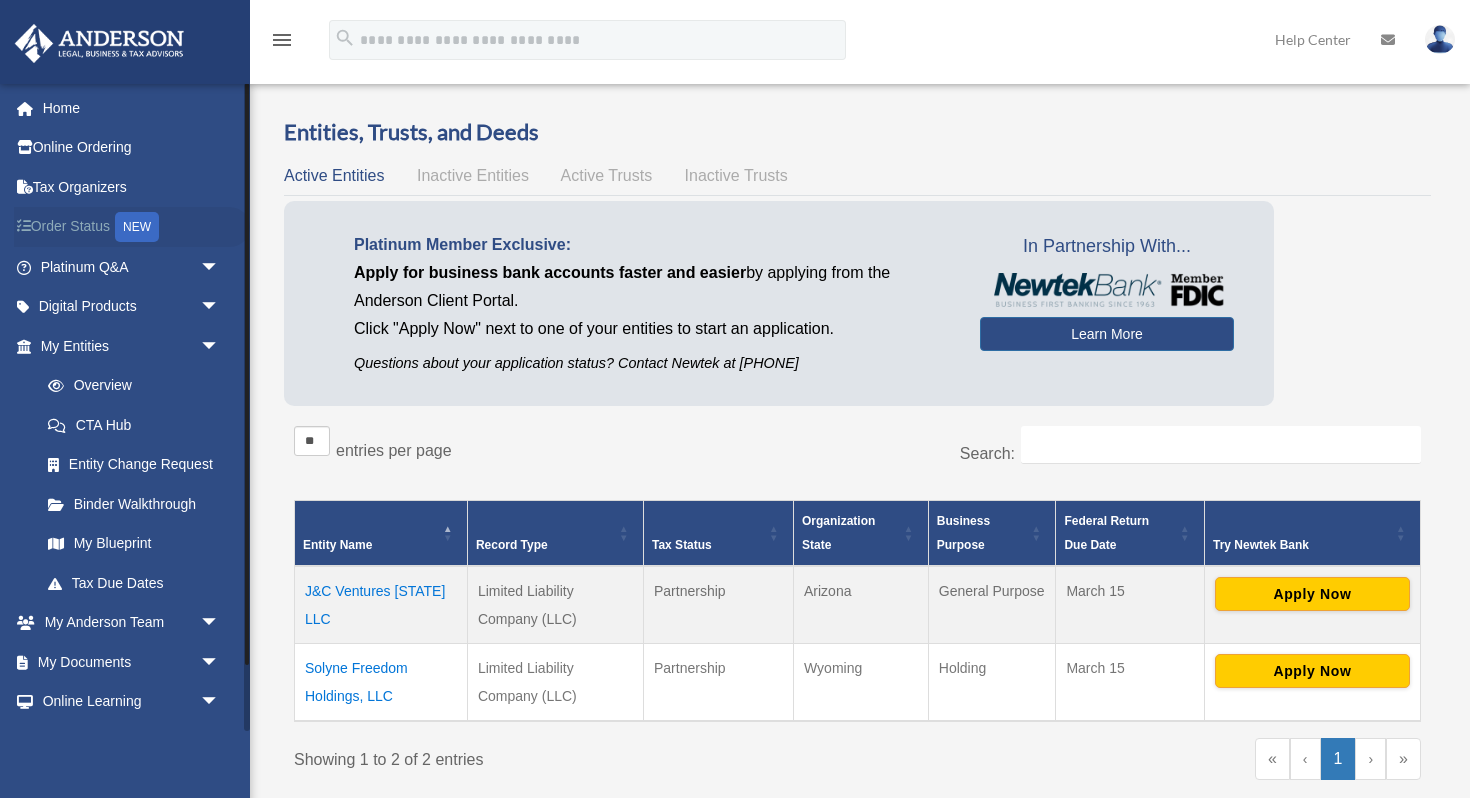 click on "Order Status  NEW" at bounding box center [132, 227] 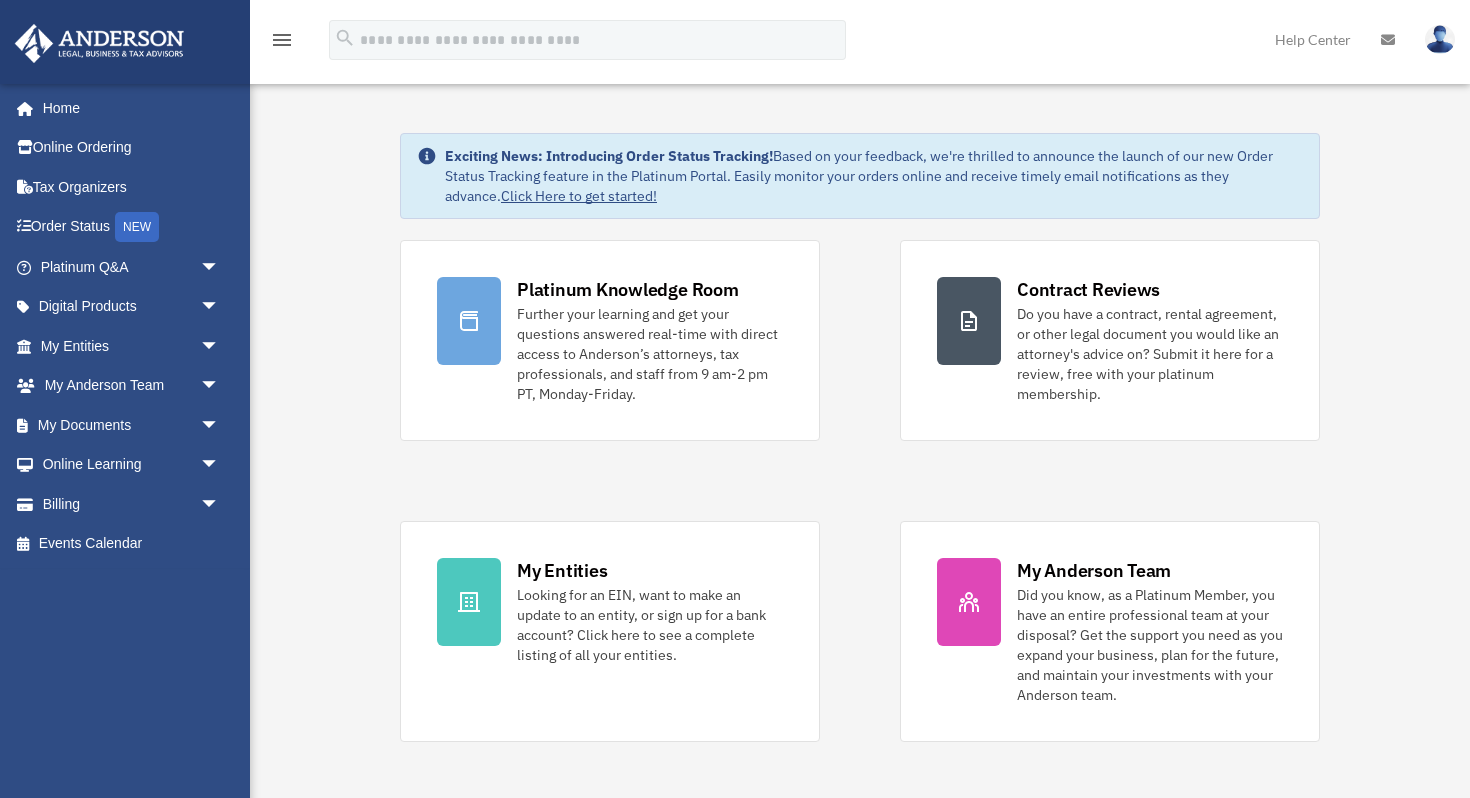 scroll, scrollTop: 0, scrollLeft: 0, axis: both 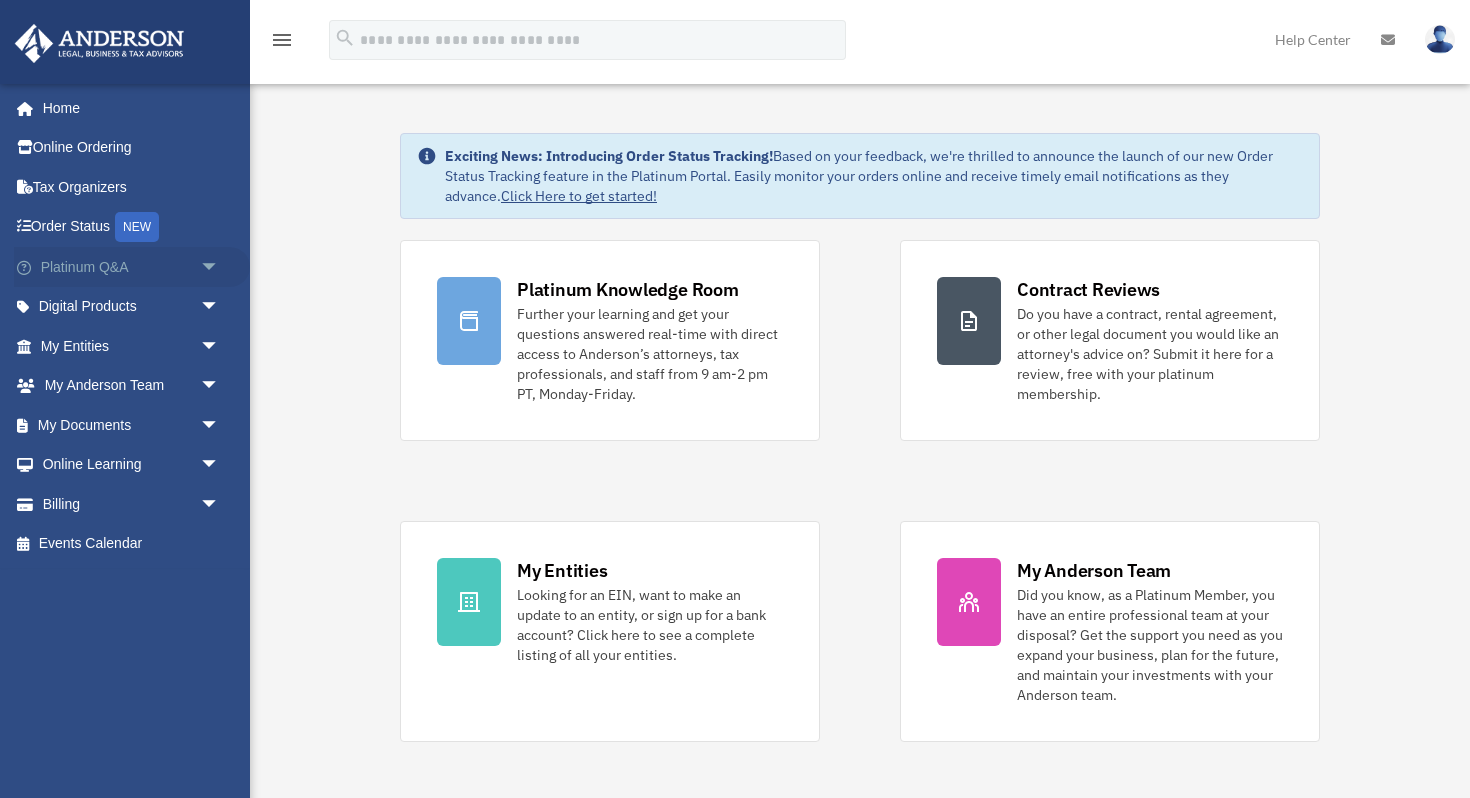 click on "arrow_drop_down" at bounding box center (220, 267) 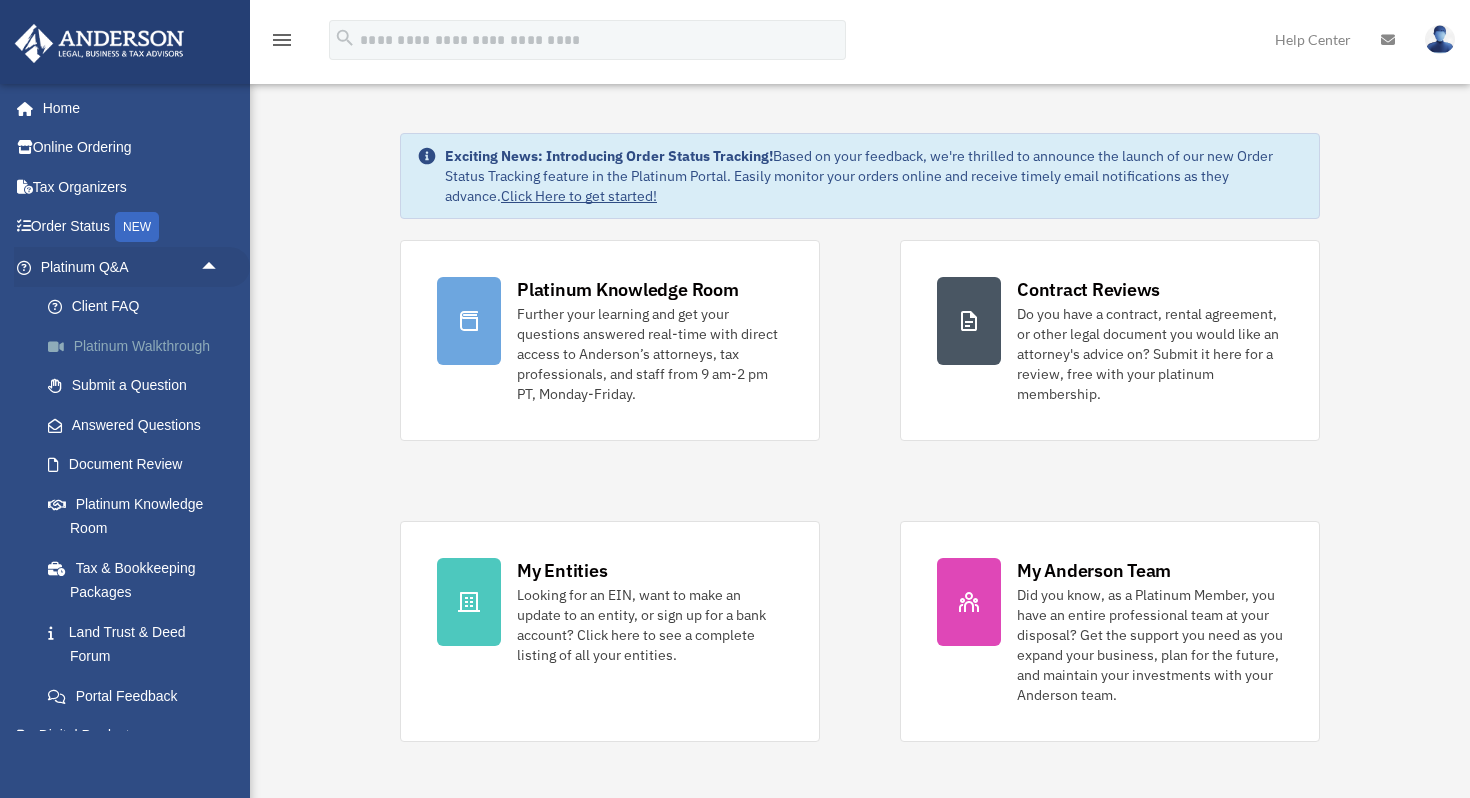 click on "Platinum Walkthrough" at bounding box center [139, 346] 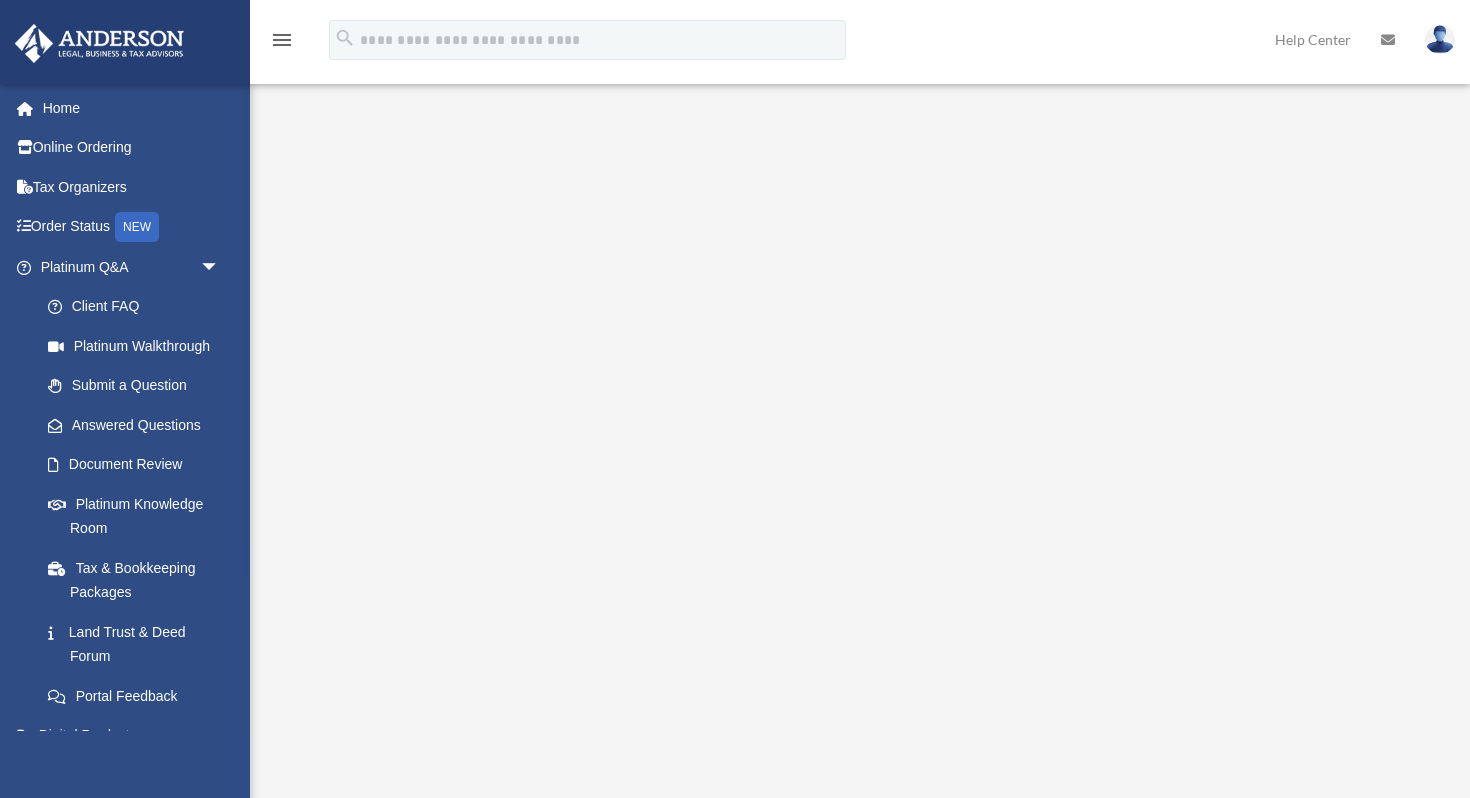 scroll, scrollTop: 0, scrollLeft: 0, axis: both 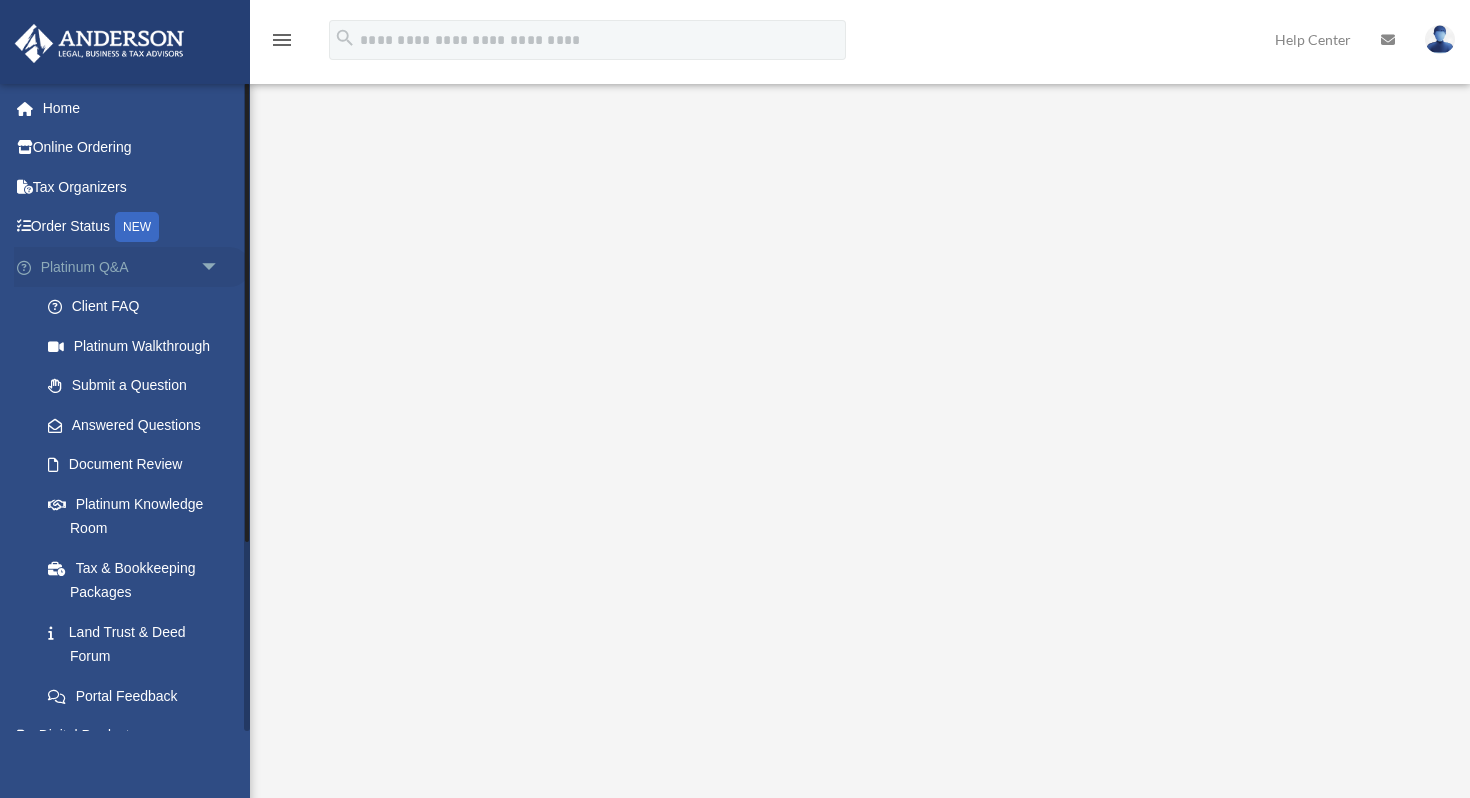 click on "arrow_drop_down" at bounding box center [220, 267] 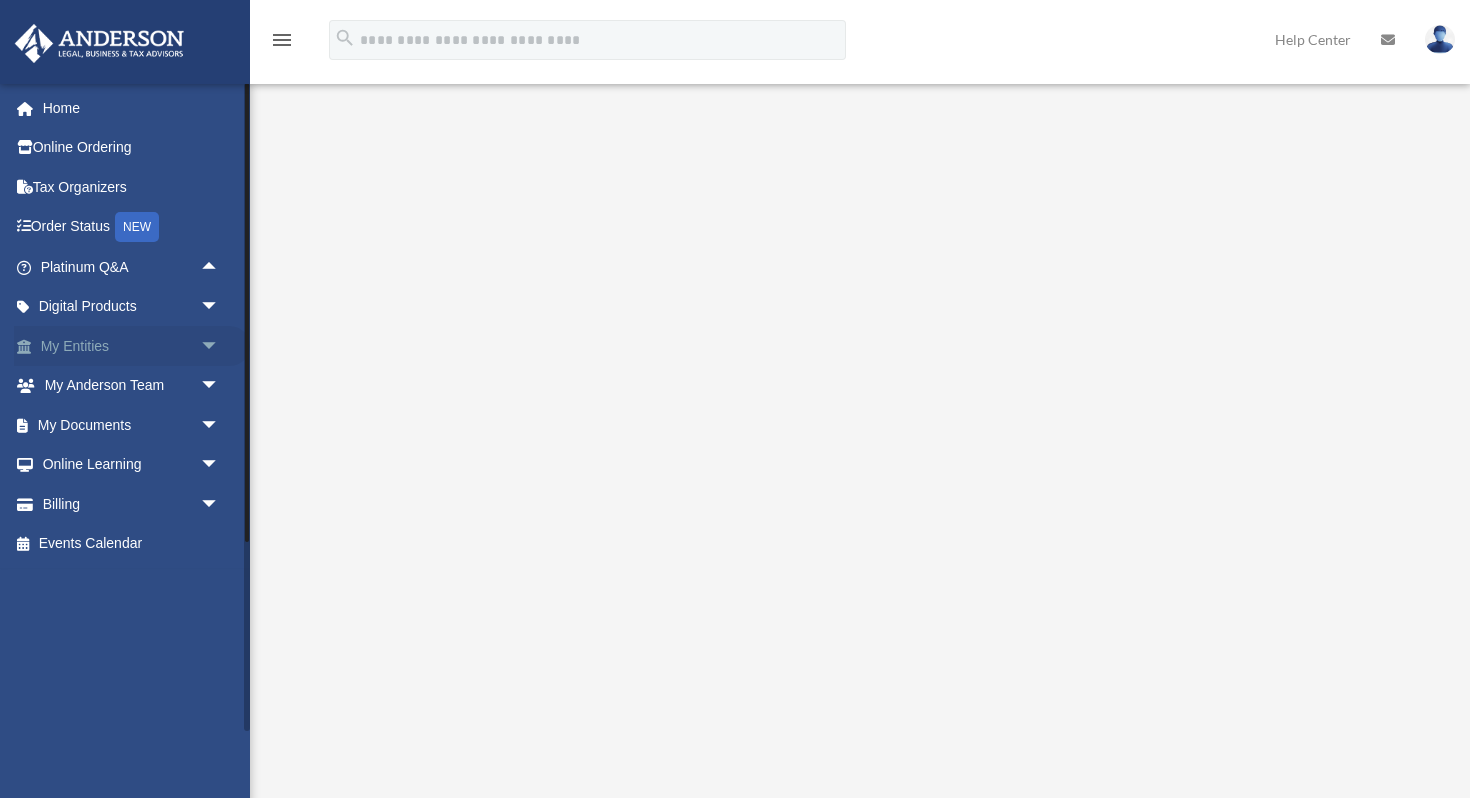 click on "arrow_drop_down" at bounding box center [220, 346] 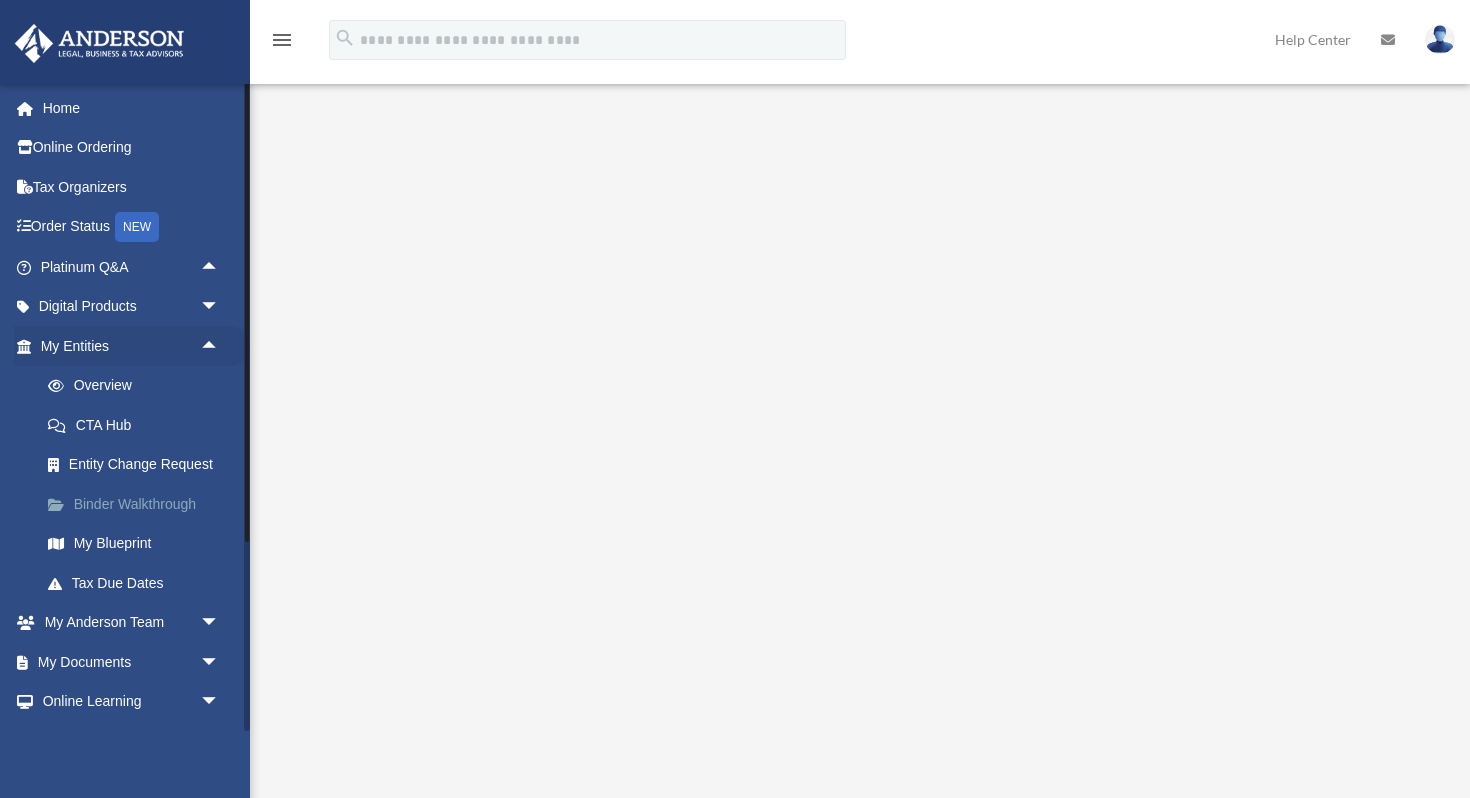 click on "Binder Walkthrough" at bounding box center [139, 504] 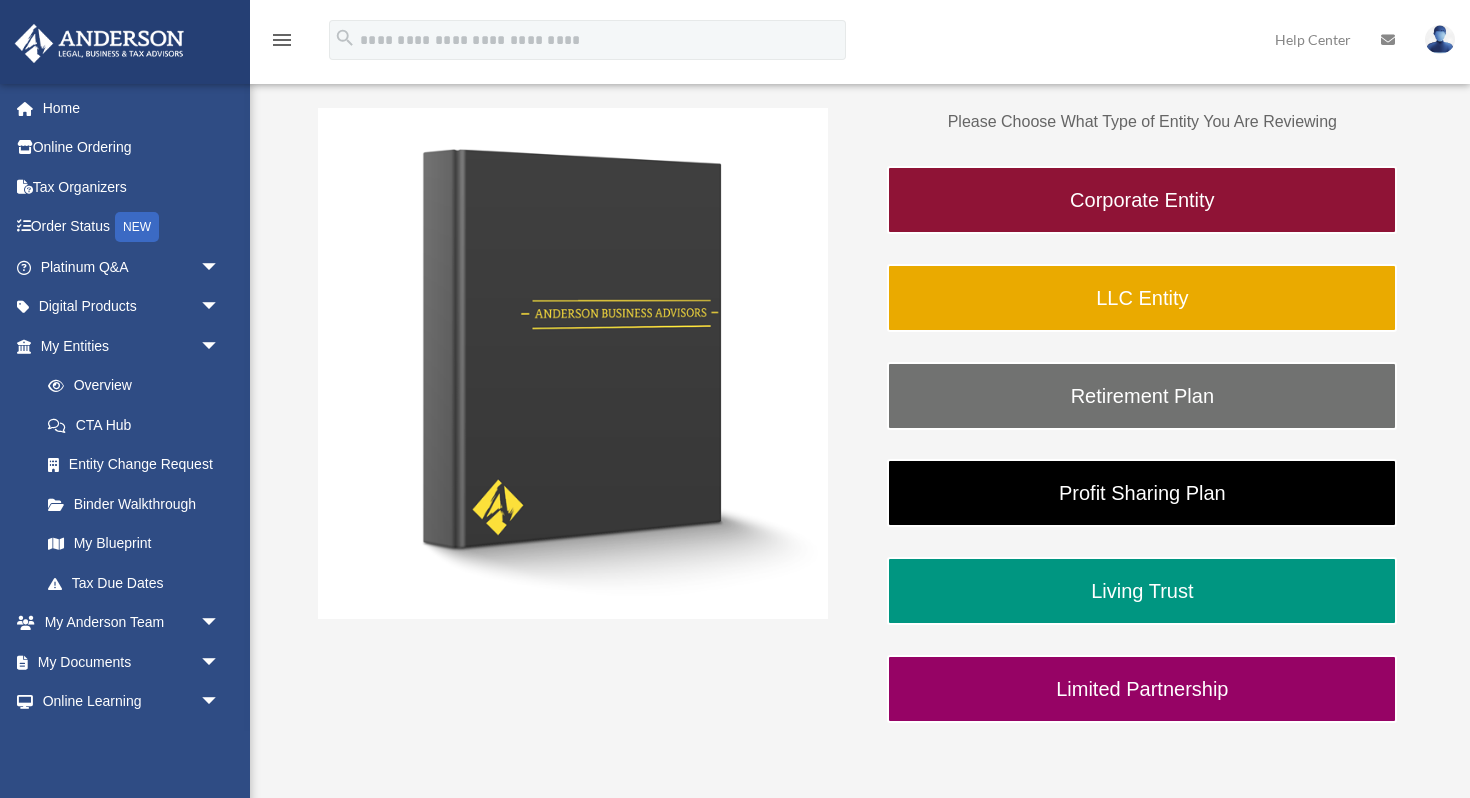 scroll, scrollTop: 289, scrollLeft: 0, axis: vertical 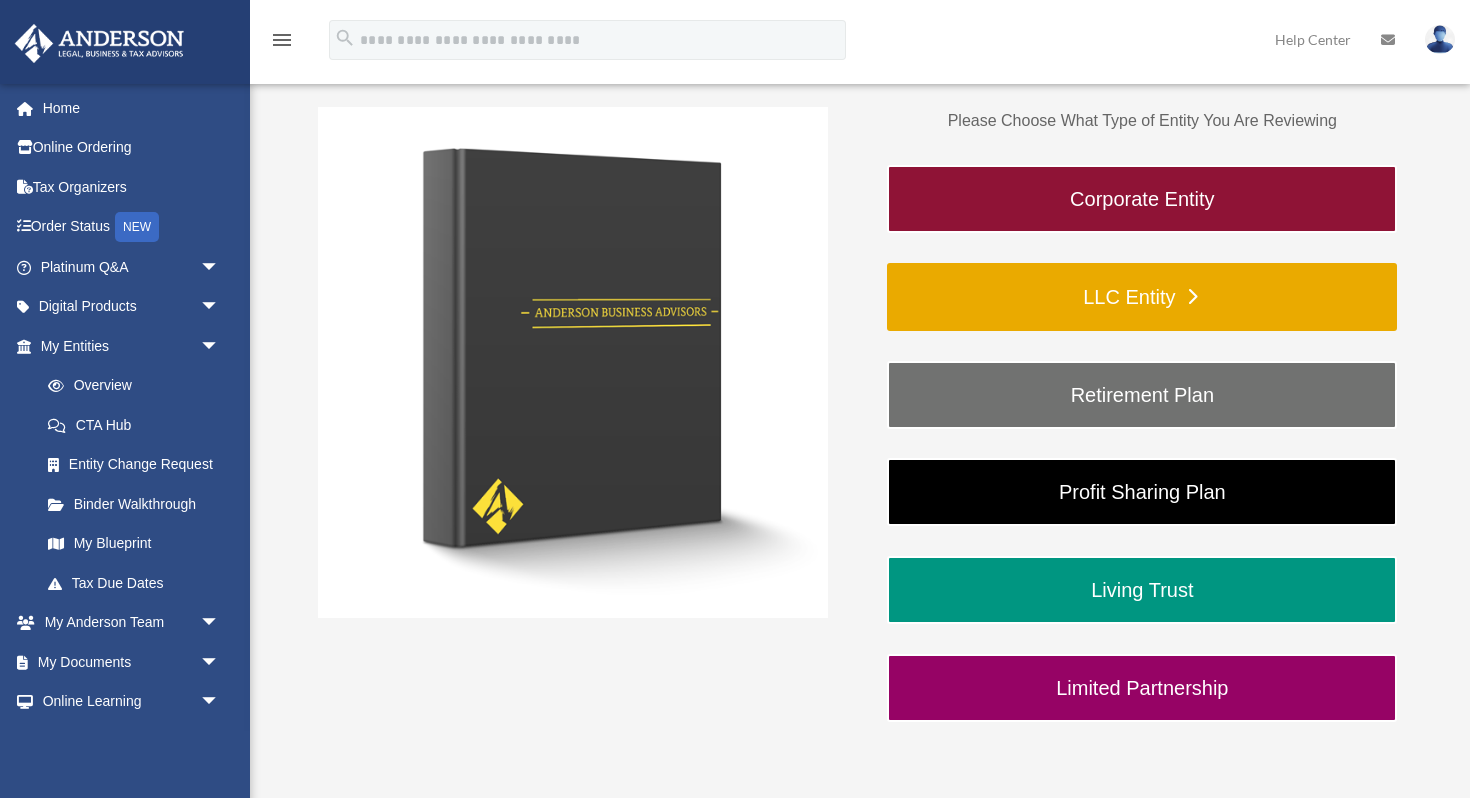 click on "LLC Entity" at bounding box center (1142, 297) 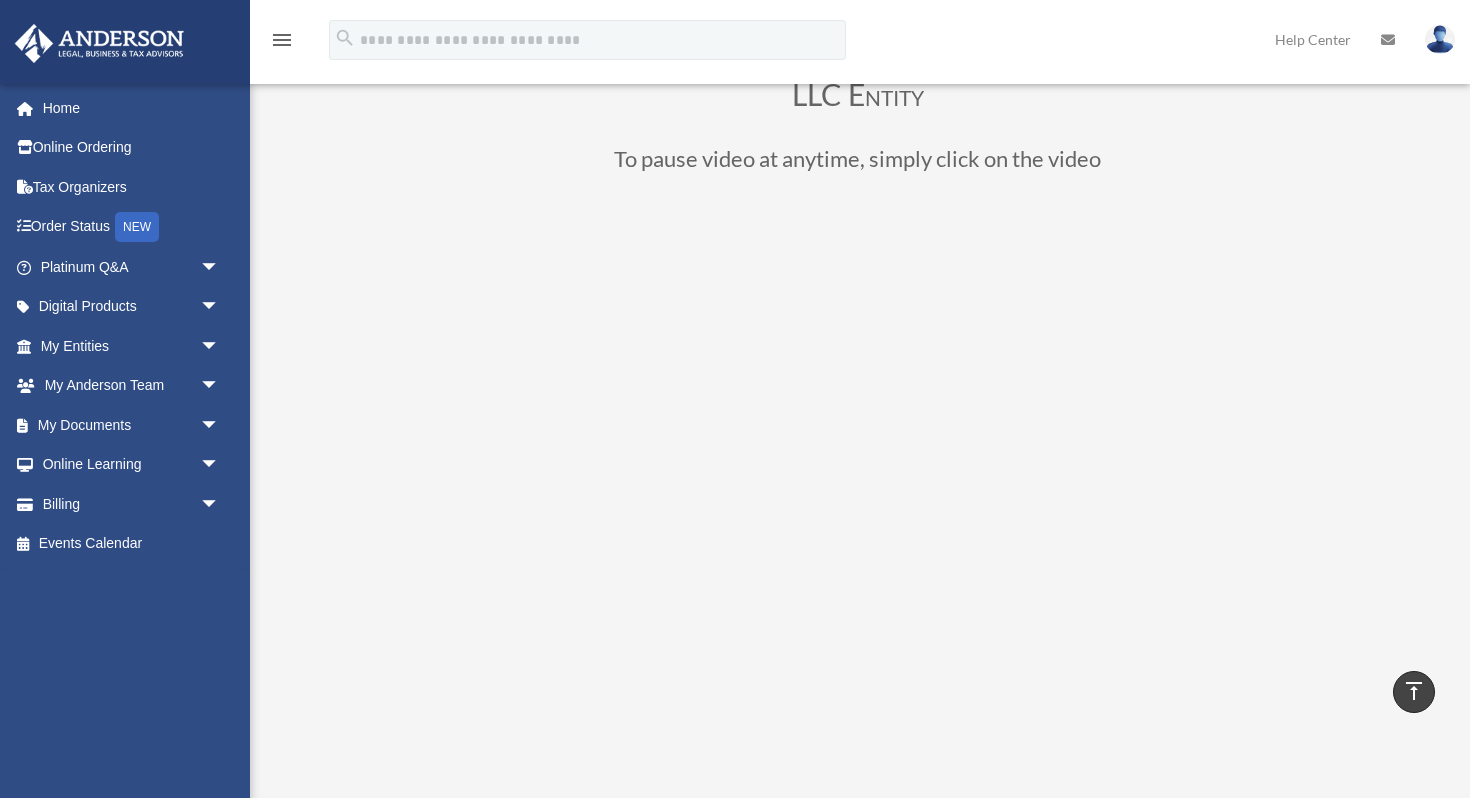 scroll, scrollTop: 0, scrollLeft: 0, axis: both 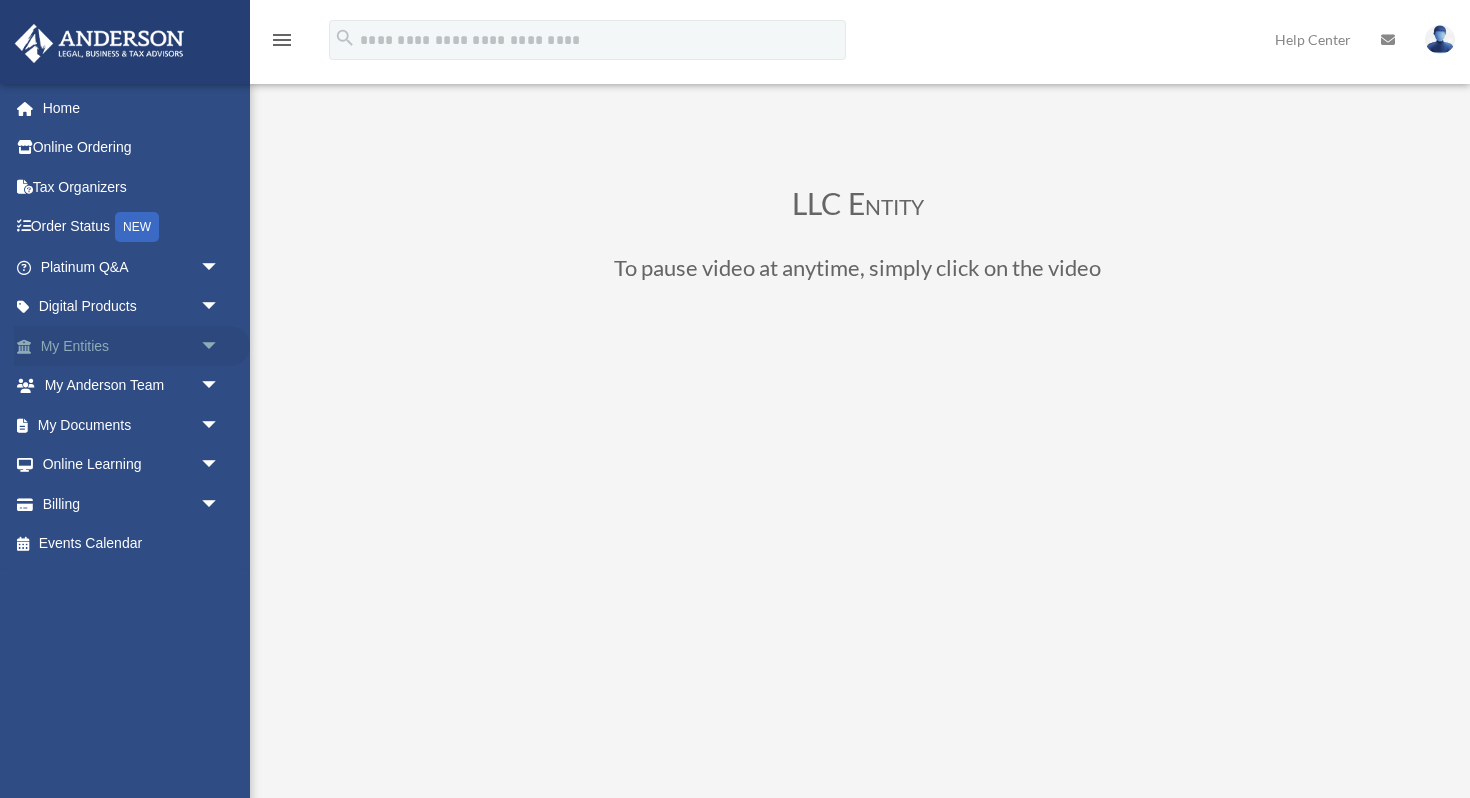 click on "arrow_drop_down" at bounding box center [220, 346] 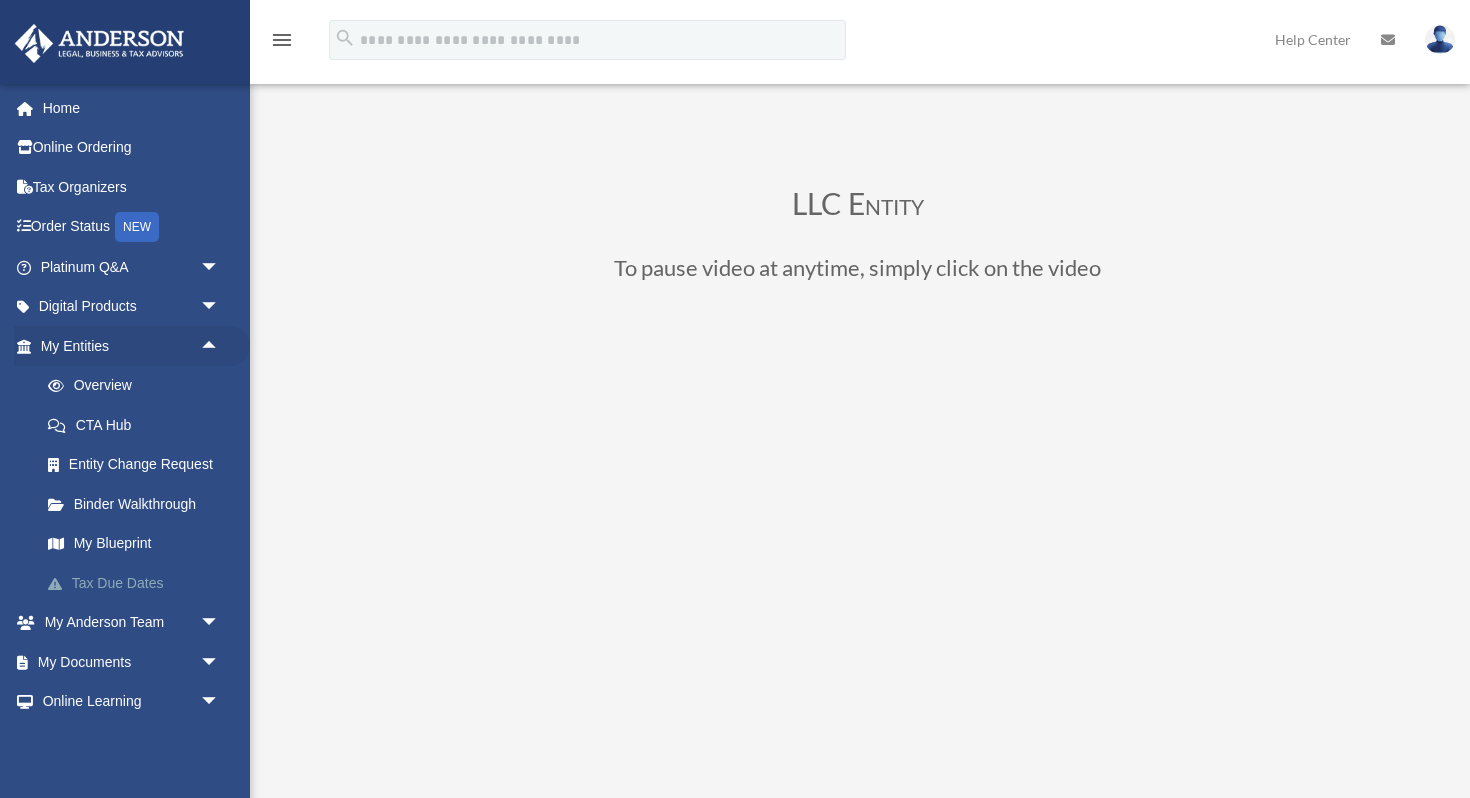 click on "Tax Due Dates" at bounding box center (139, 583) 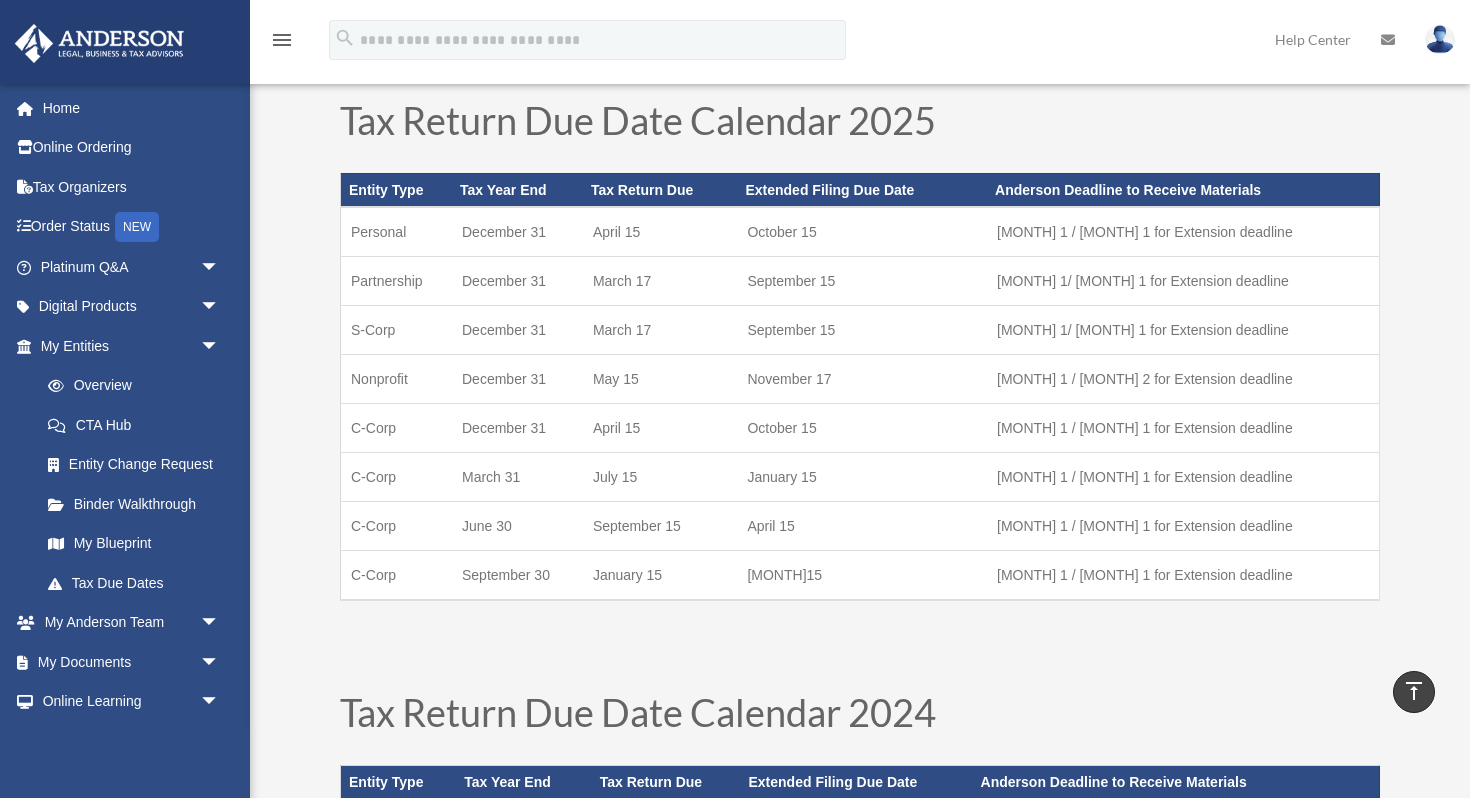 scroll, scrollTop: 0, scrollLeft: 0, axis: both 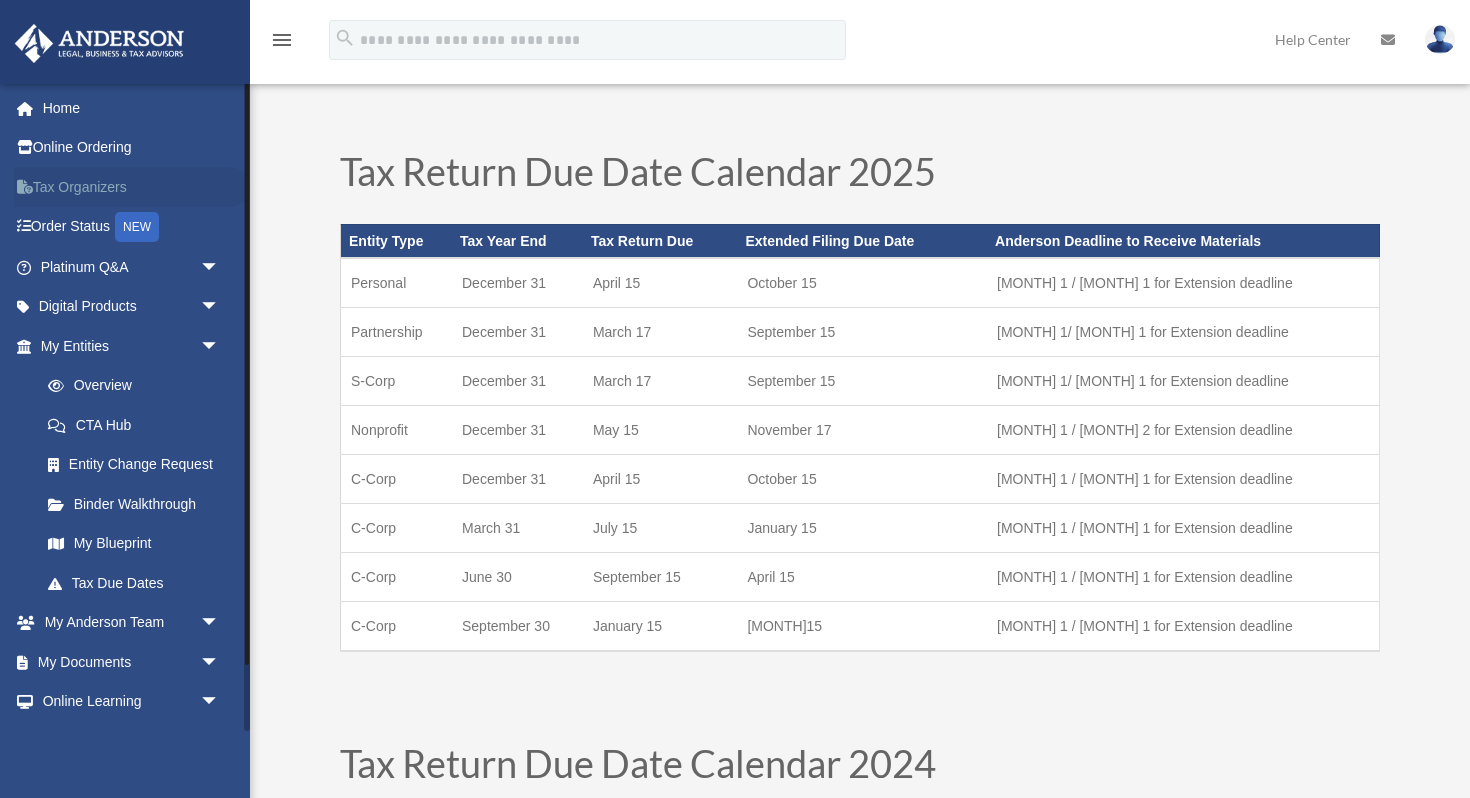 click on "Tax Organizers" at bounding box center (132, 187) 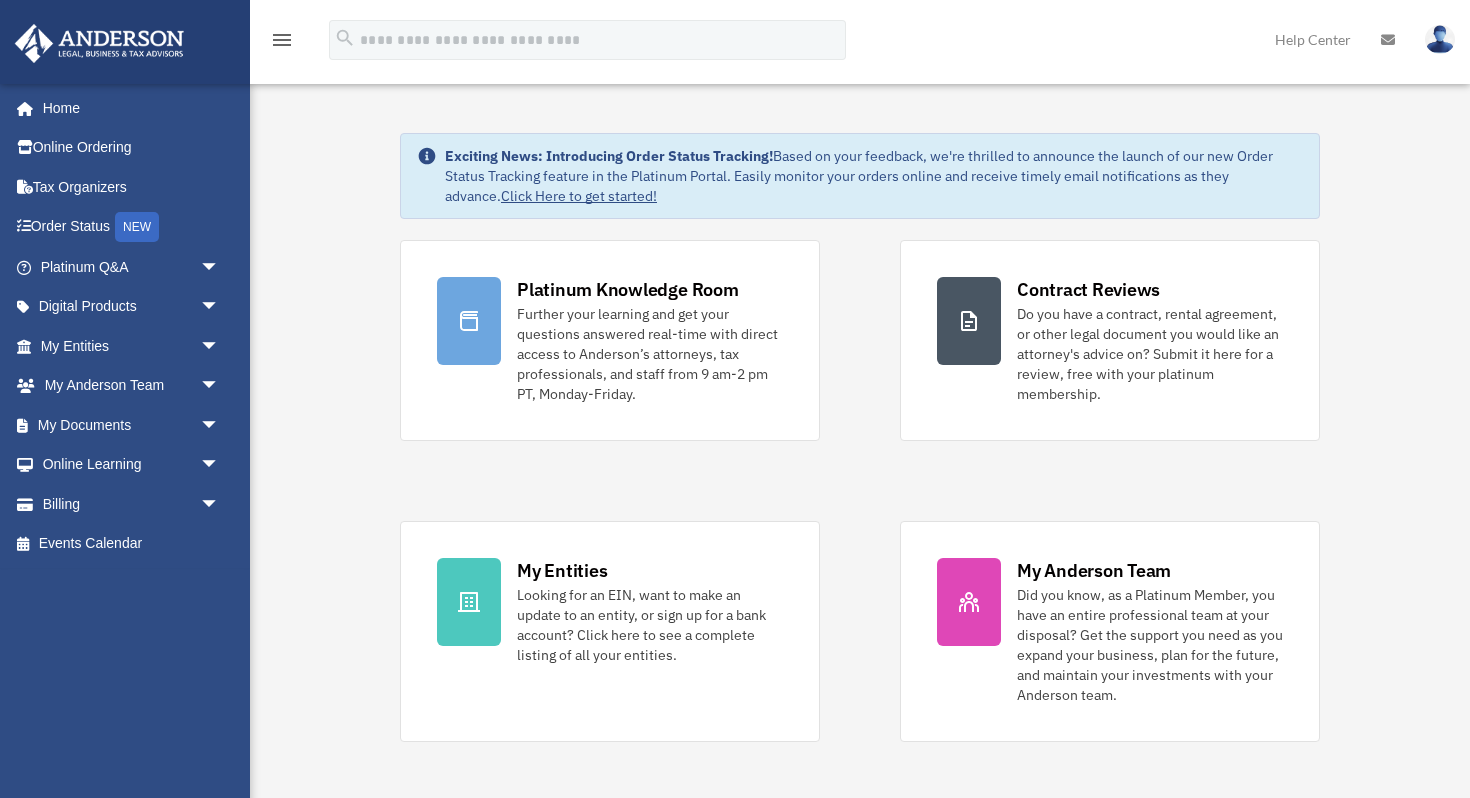 scroll, scrollTop: 0, scrollLeft: 0, axis: both 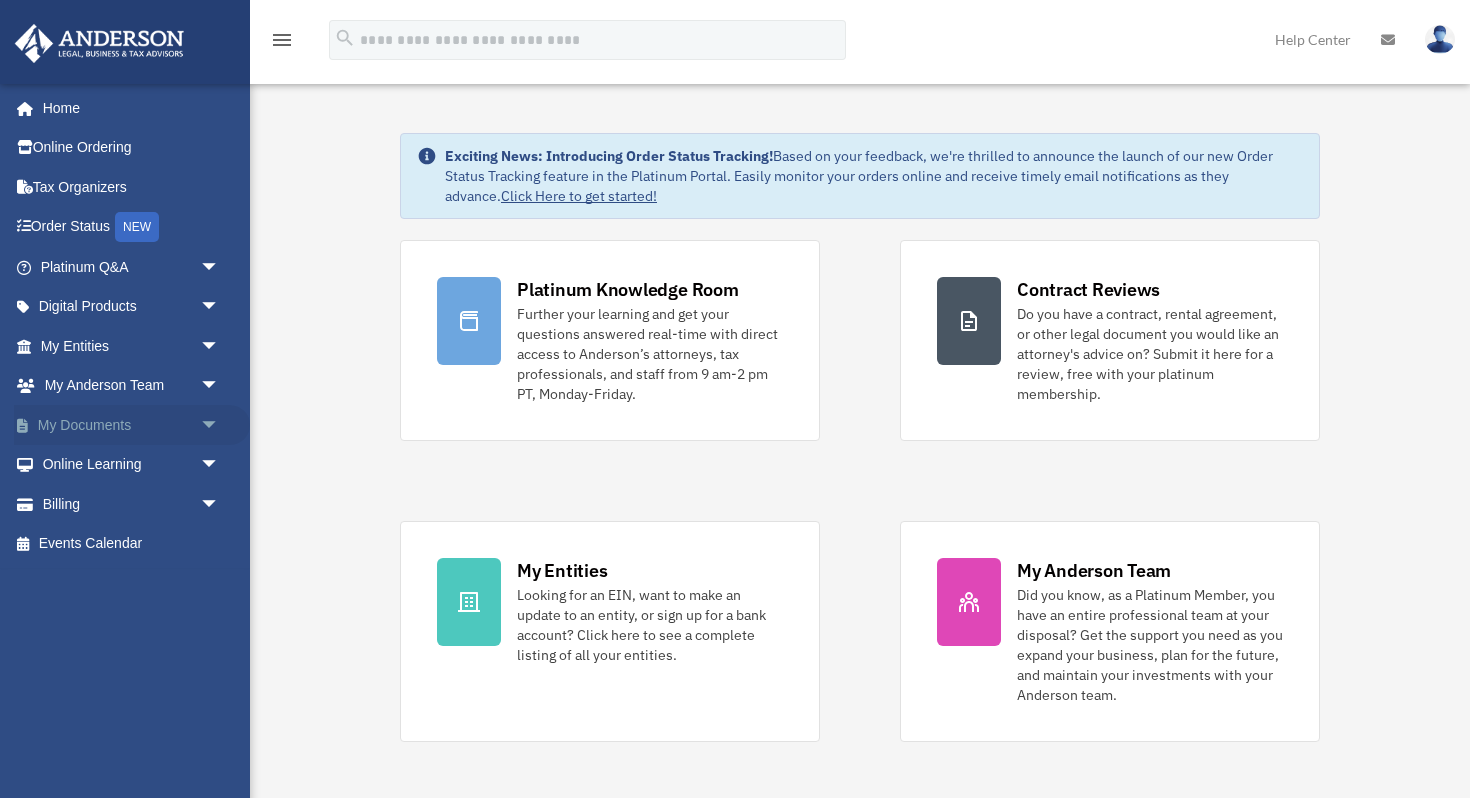 click on "arrow_drop_down" at bounding box center (220, 425) 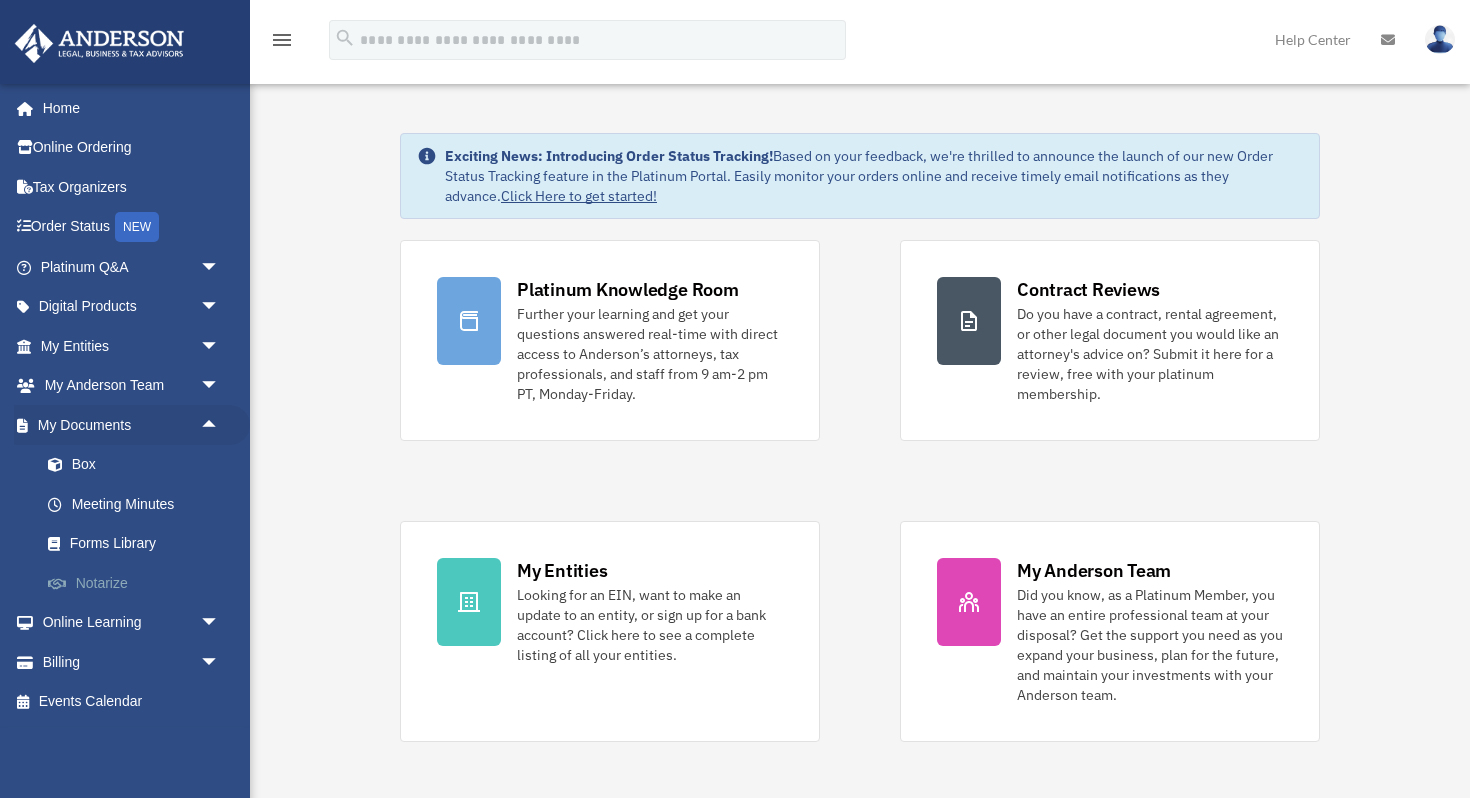 click on "Notarize" at bounding box center (139, 583) 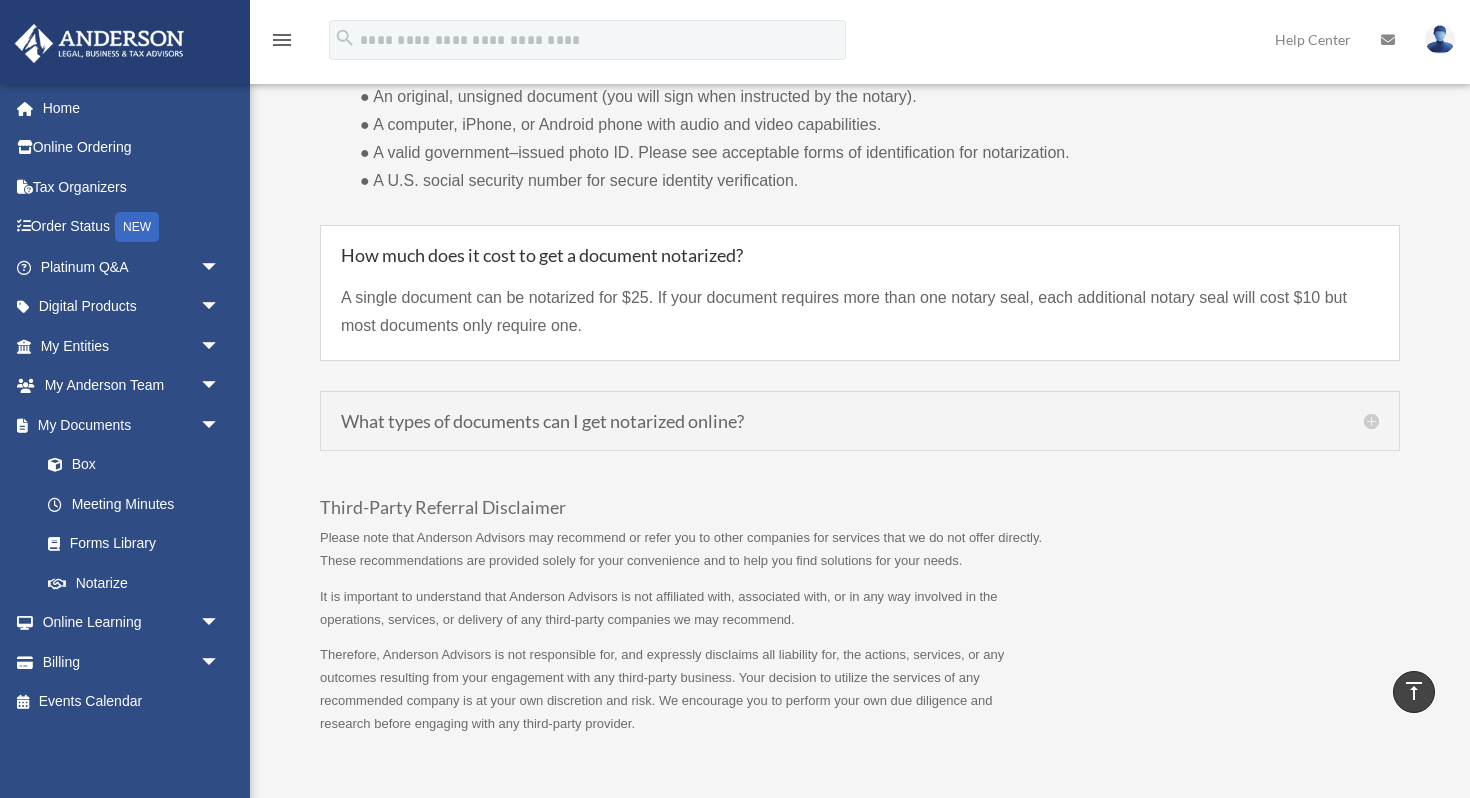 scroll, scrollTop: 1633, scrollLeft: 0, axis: vertical 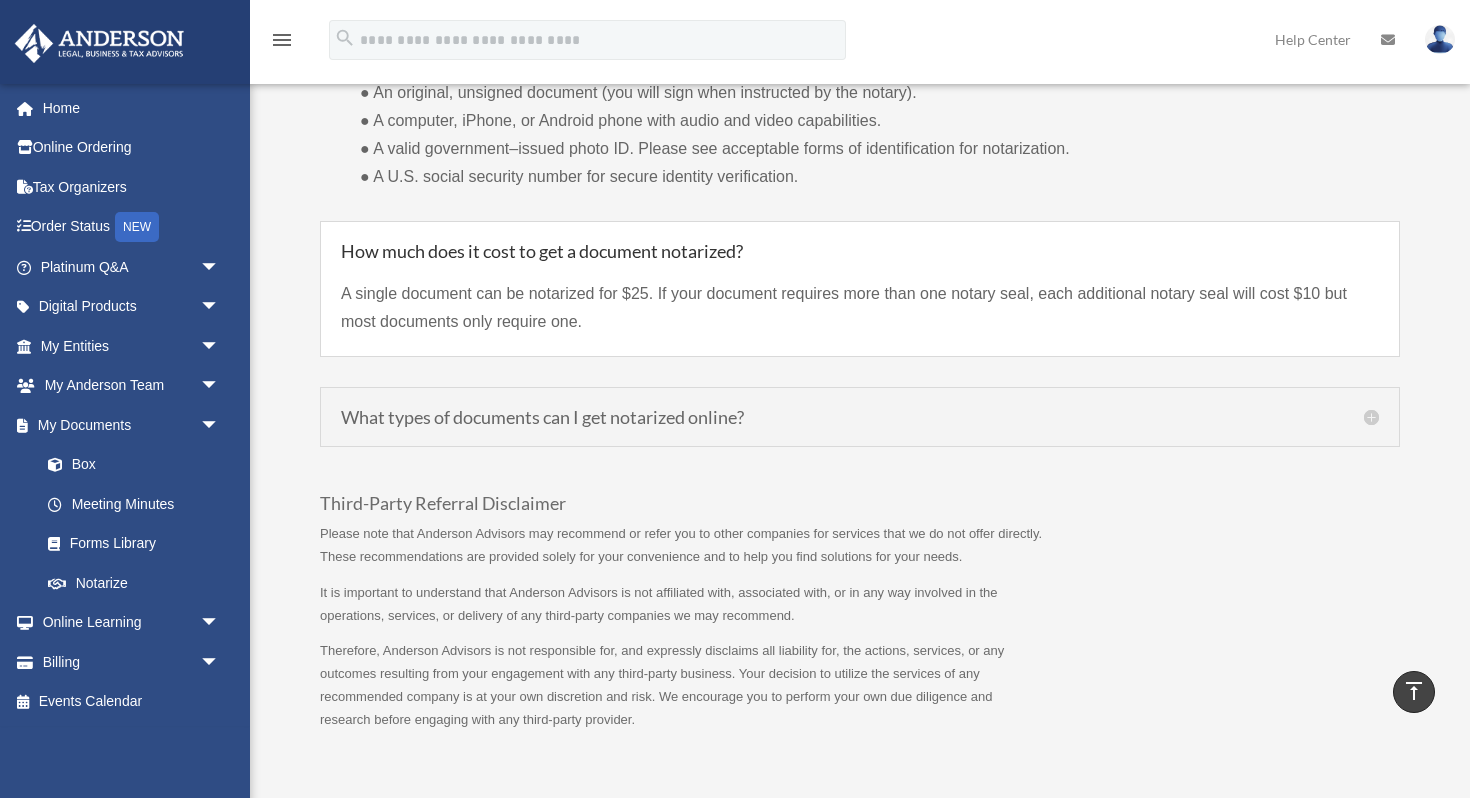 click on "What types of documents can I get notarized online?" at bounding box center [860, 417] 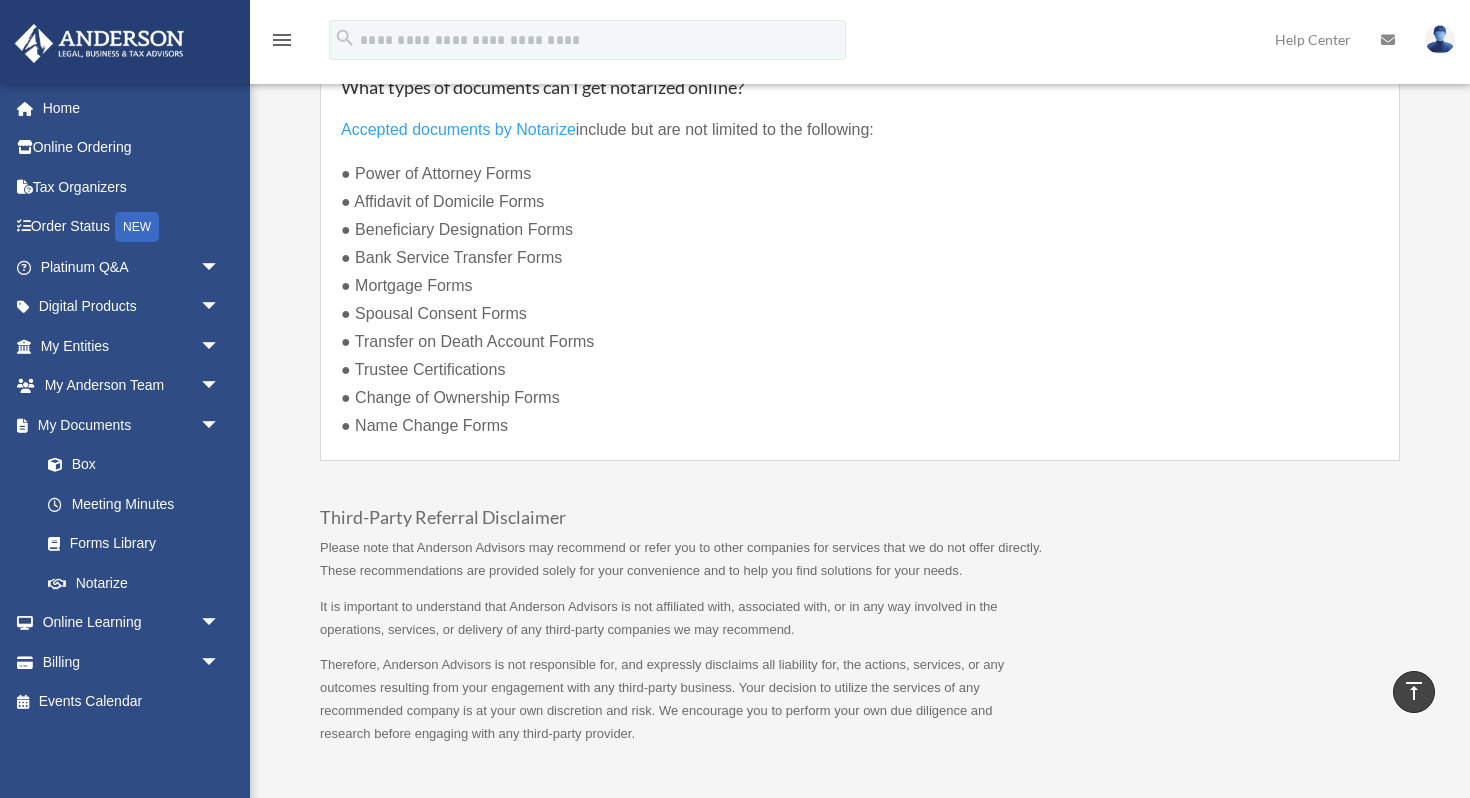 scroll, scrollTop: 1885, scrollLeft: 0, axis: vertical 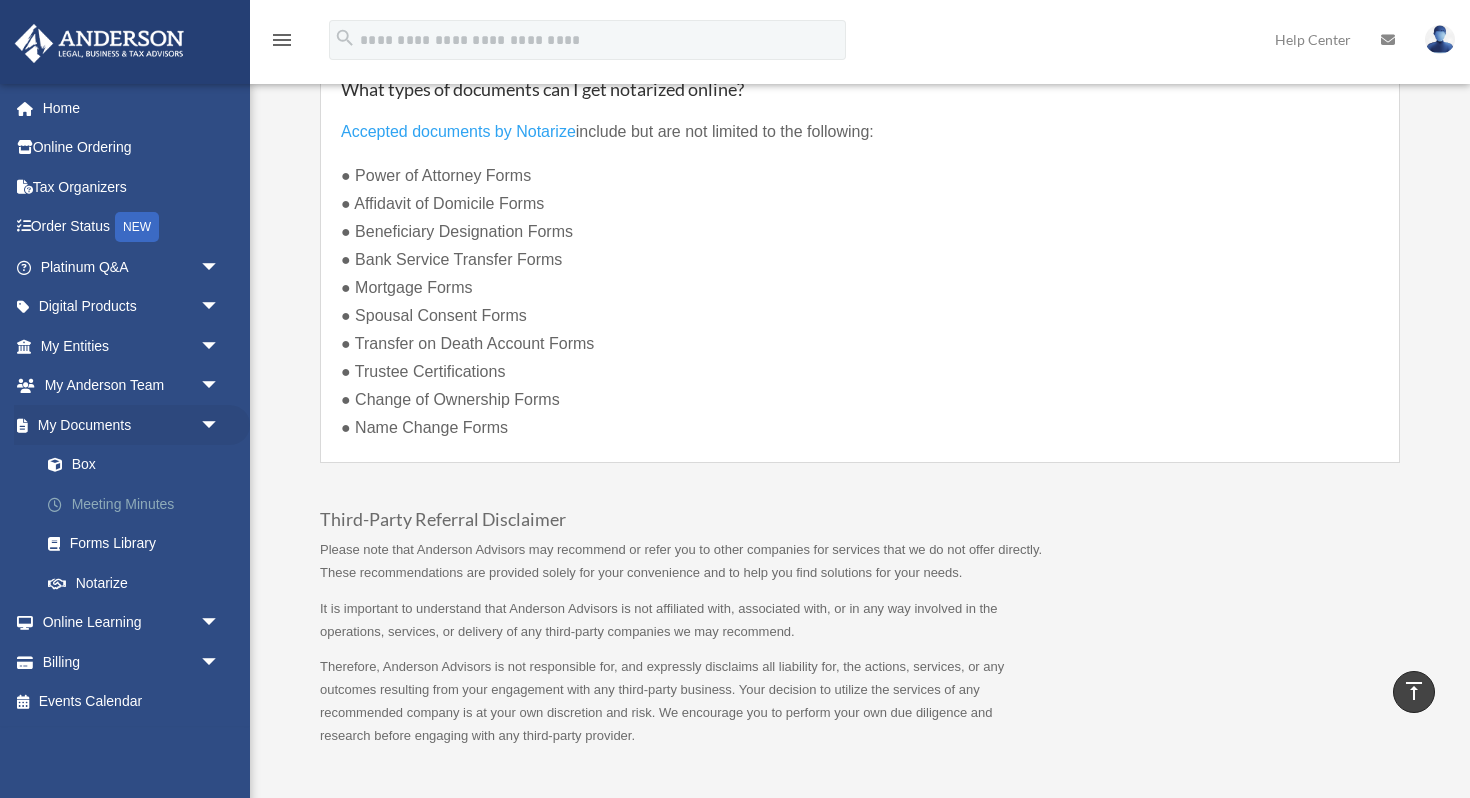 click on "Meeting Minutes" at bounding box center (139, 504) 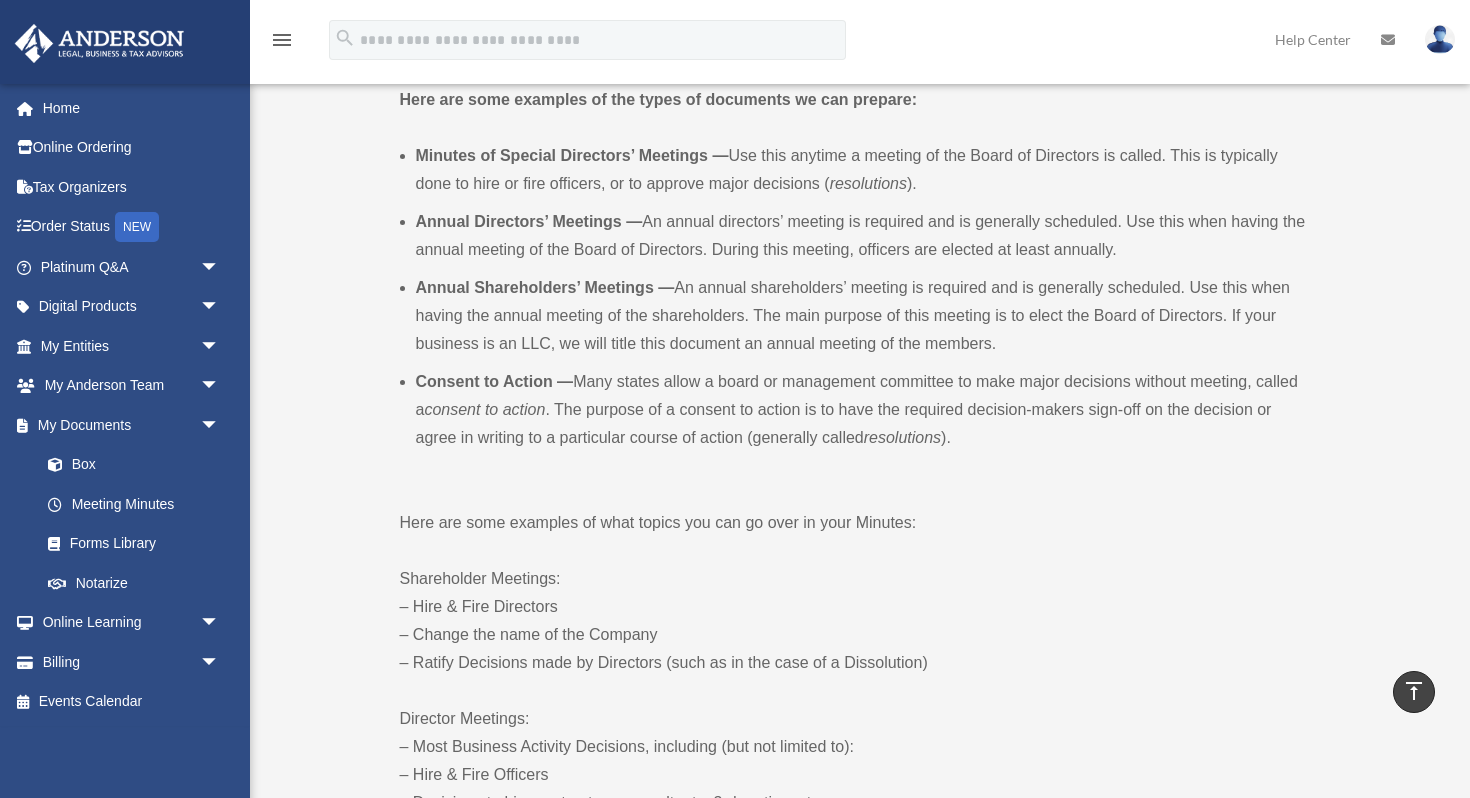 scroll, scrollTop: 587, scrollLeft: 0, axis: vertical 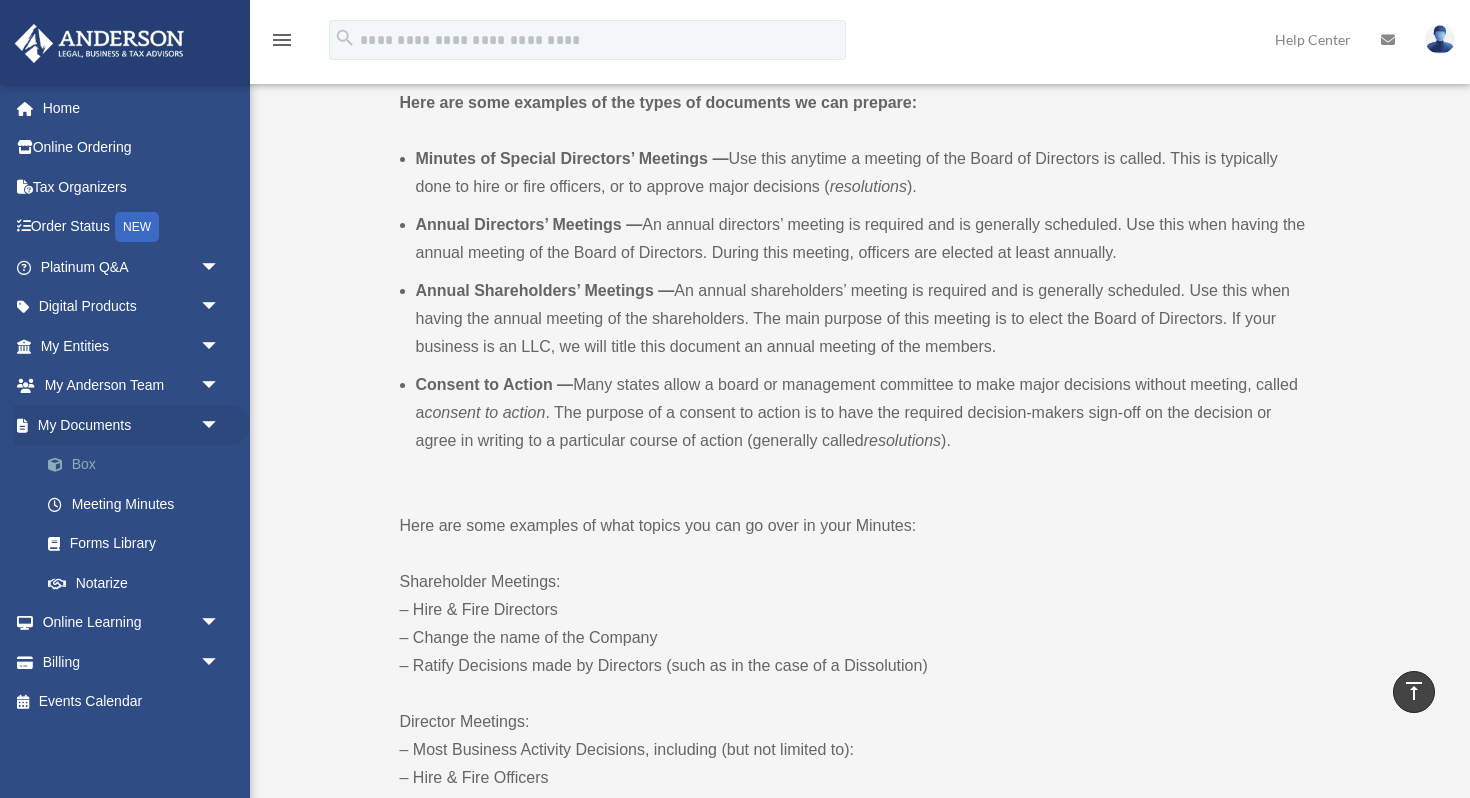 click on "Box" at bounding box center [139, 465] 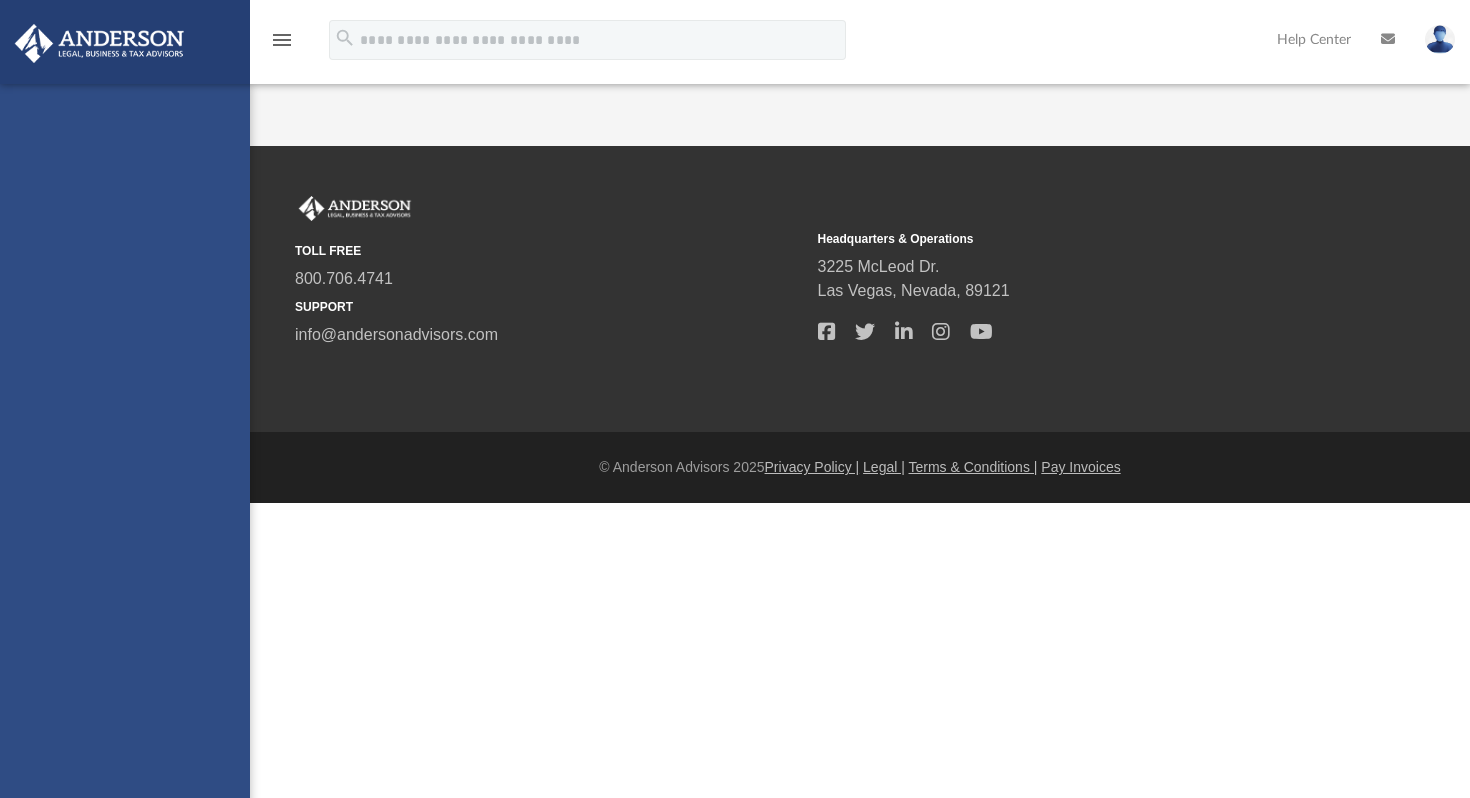 scroll, scrollTop: 0, scrollLeft: 0, axis: both 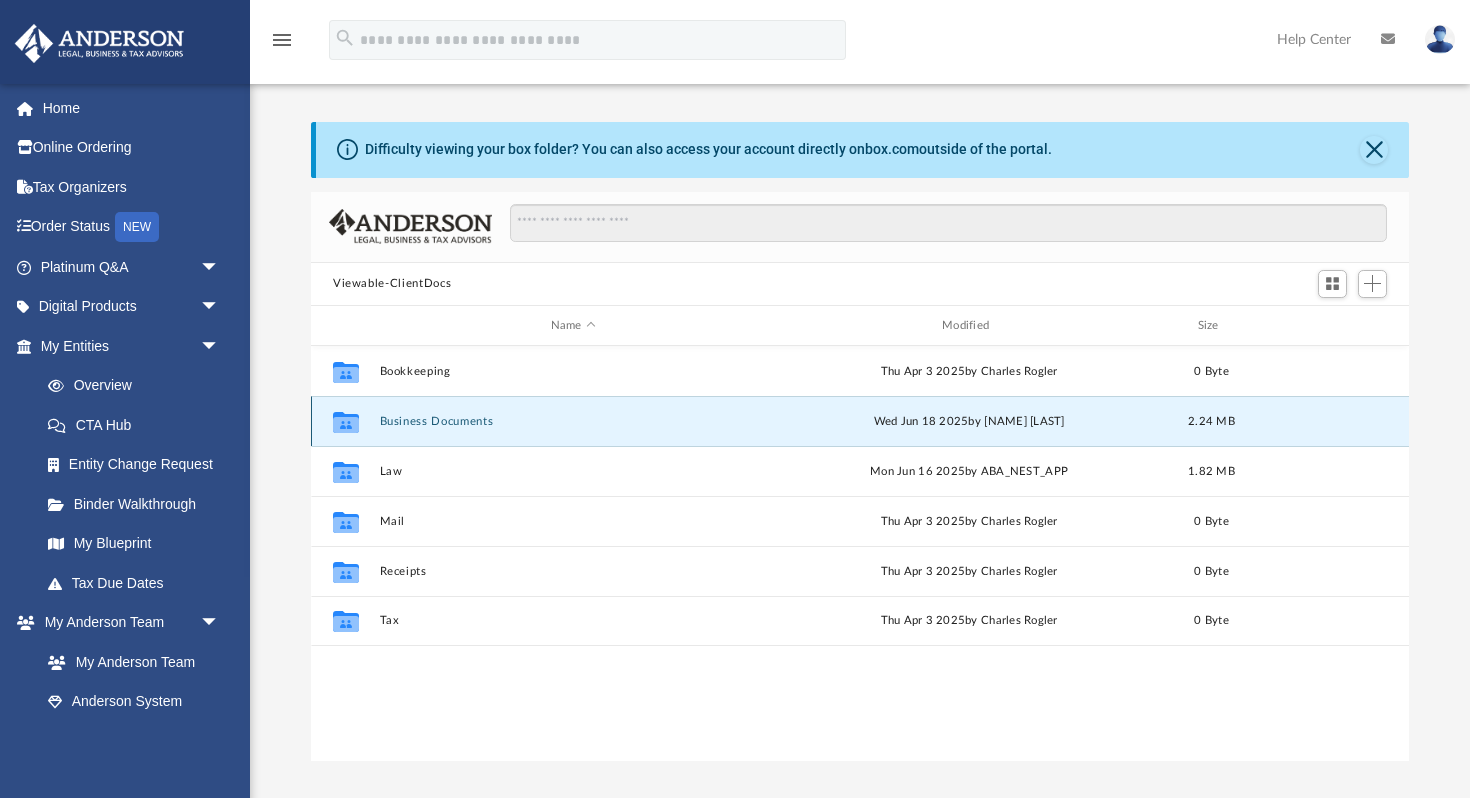 click on "Business Documents" at bounding box center [573, 421] 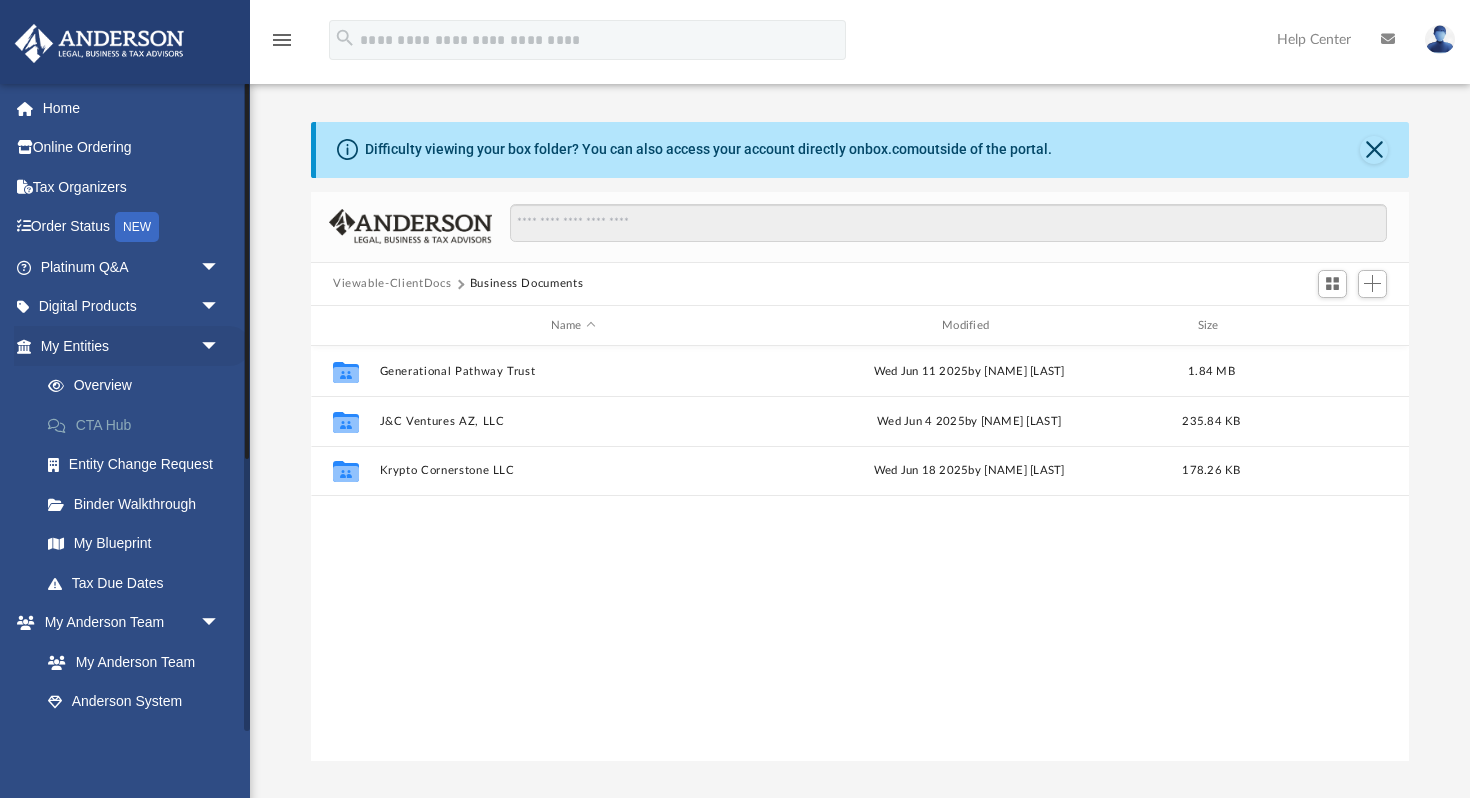 click on "CTA Hub" at bounding box center [139, 425] 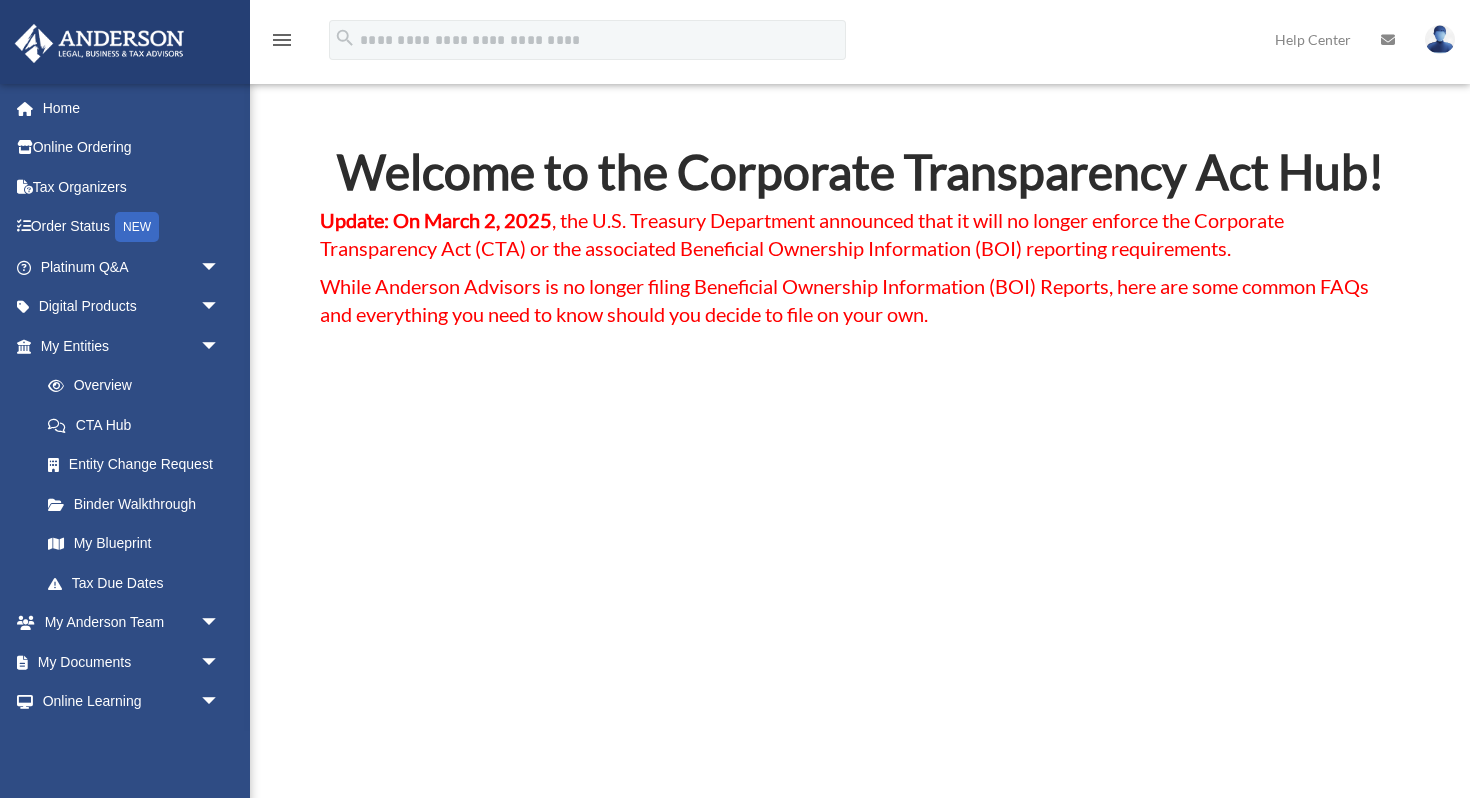 scroll, scrollTop: 0, scrollLeft: 0, axis: both 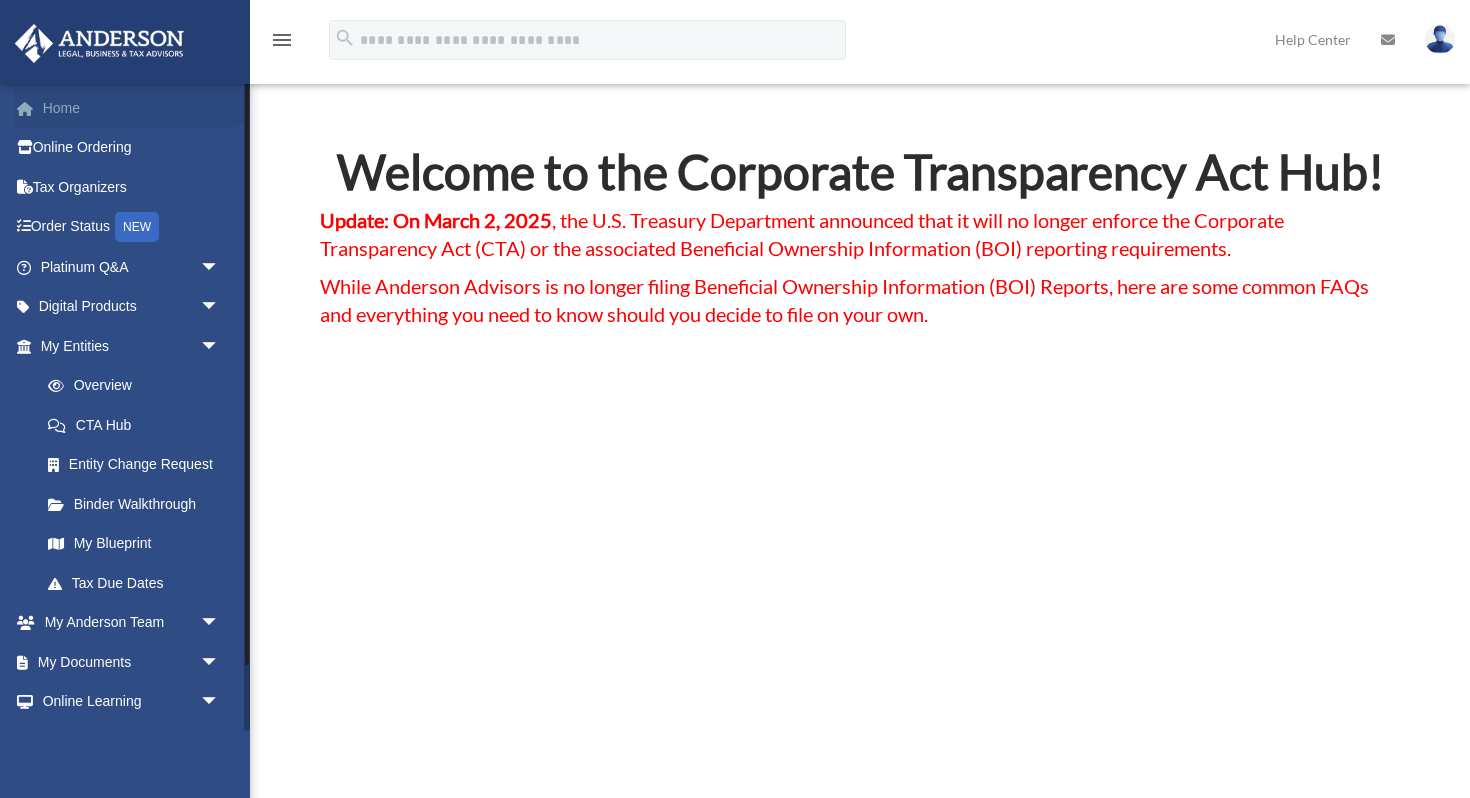click on "Home" at bounding box center (132, 108) 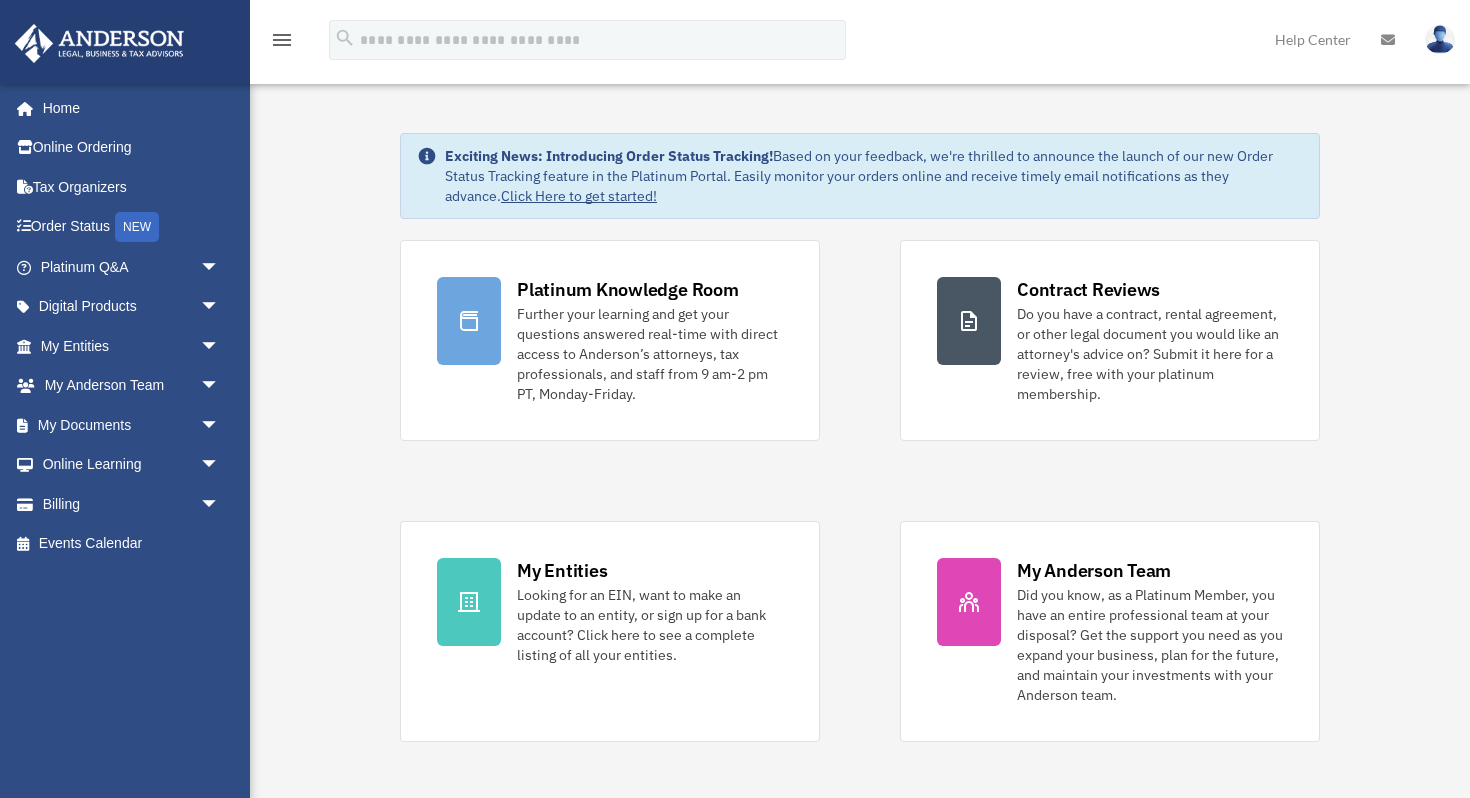 scroll, scrollTop: 0, scrollLeft: 0, axis: both 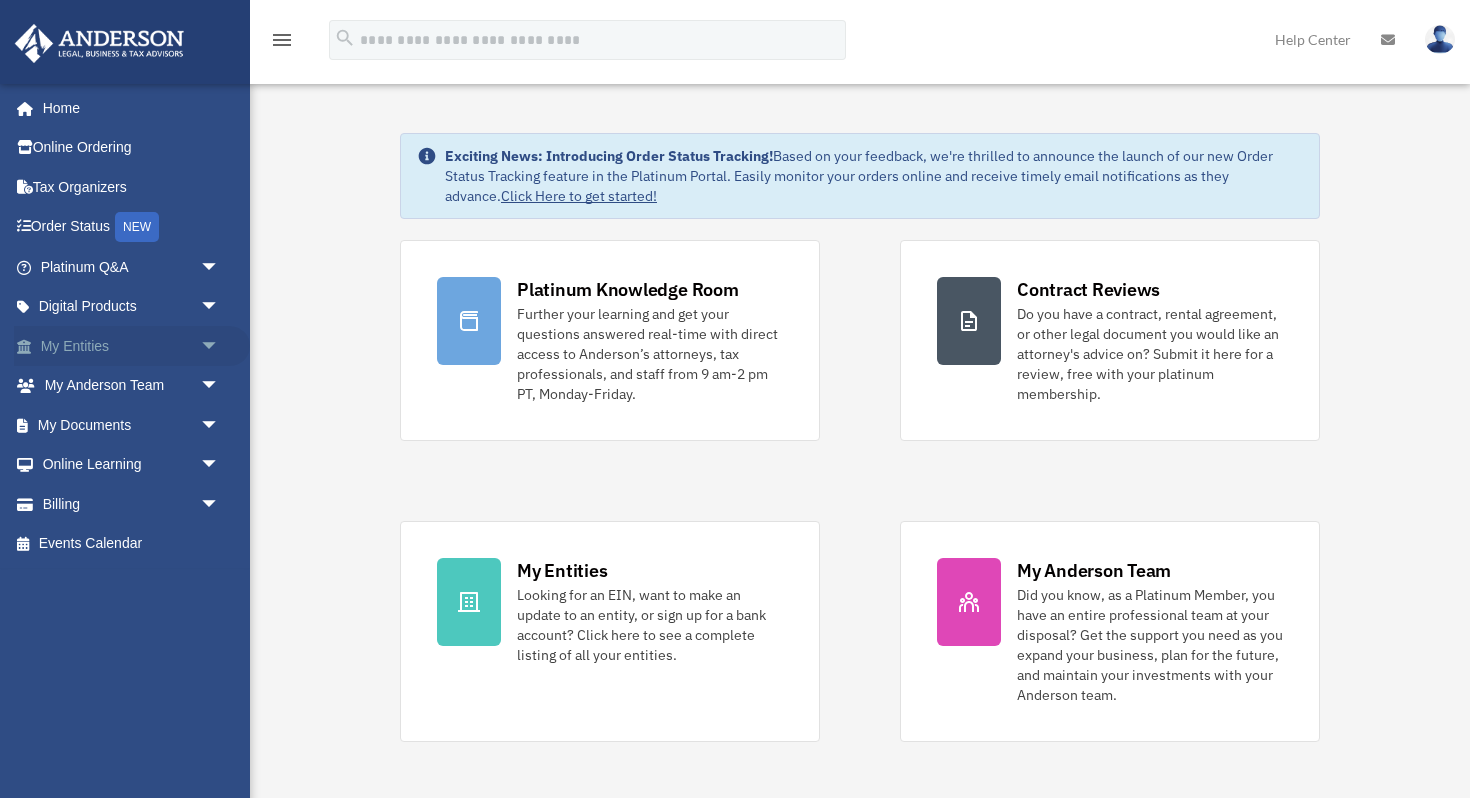 click on "arrow_drop_down" at bounding box center [220, 346] 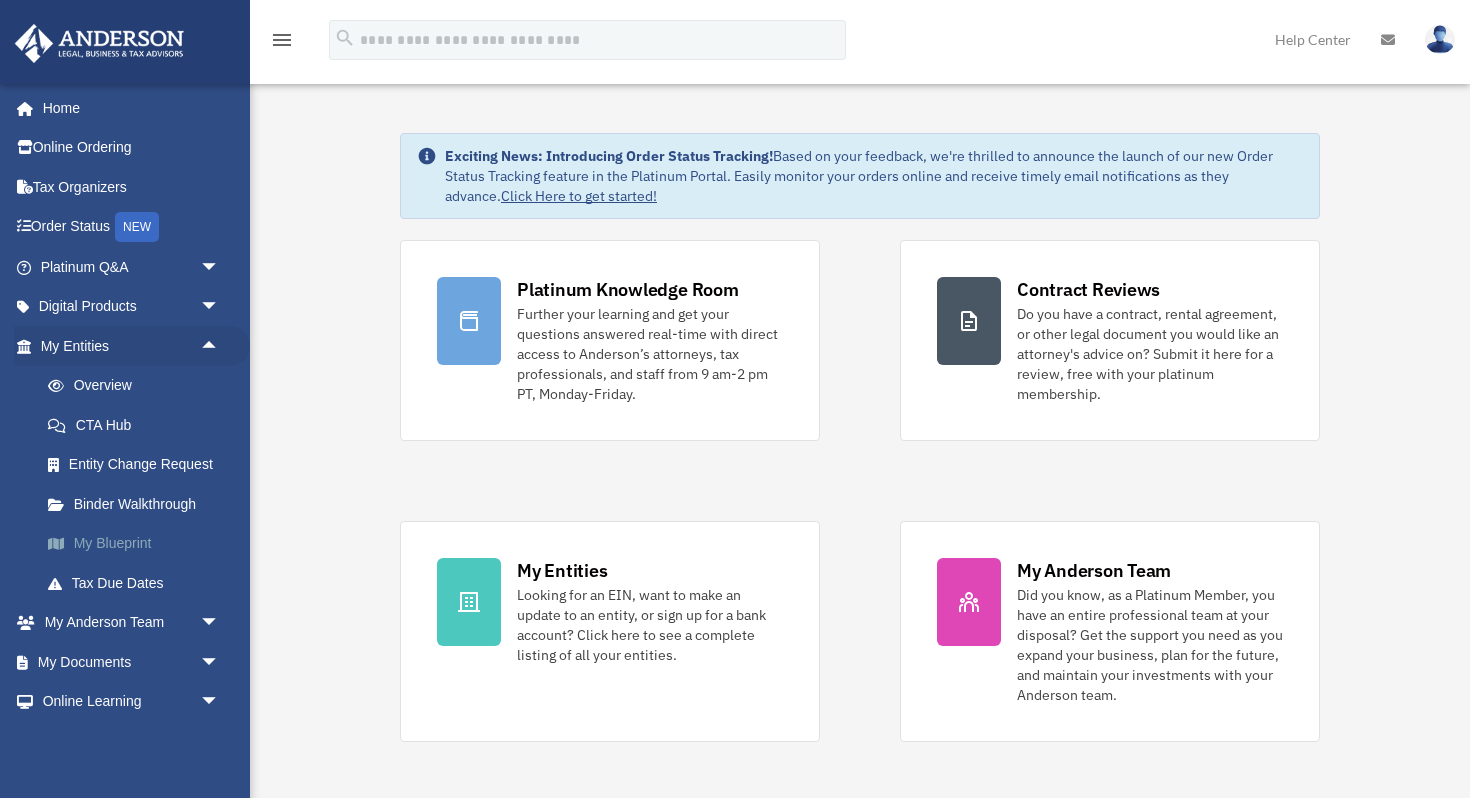 click on "My Blueprint" at bounding box center (139, 544) 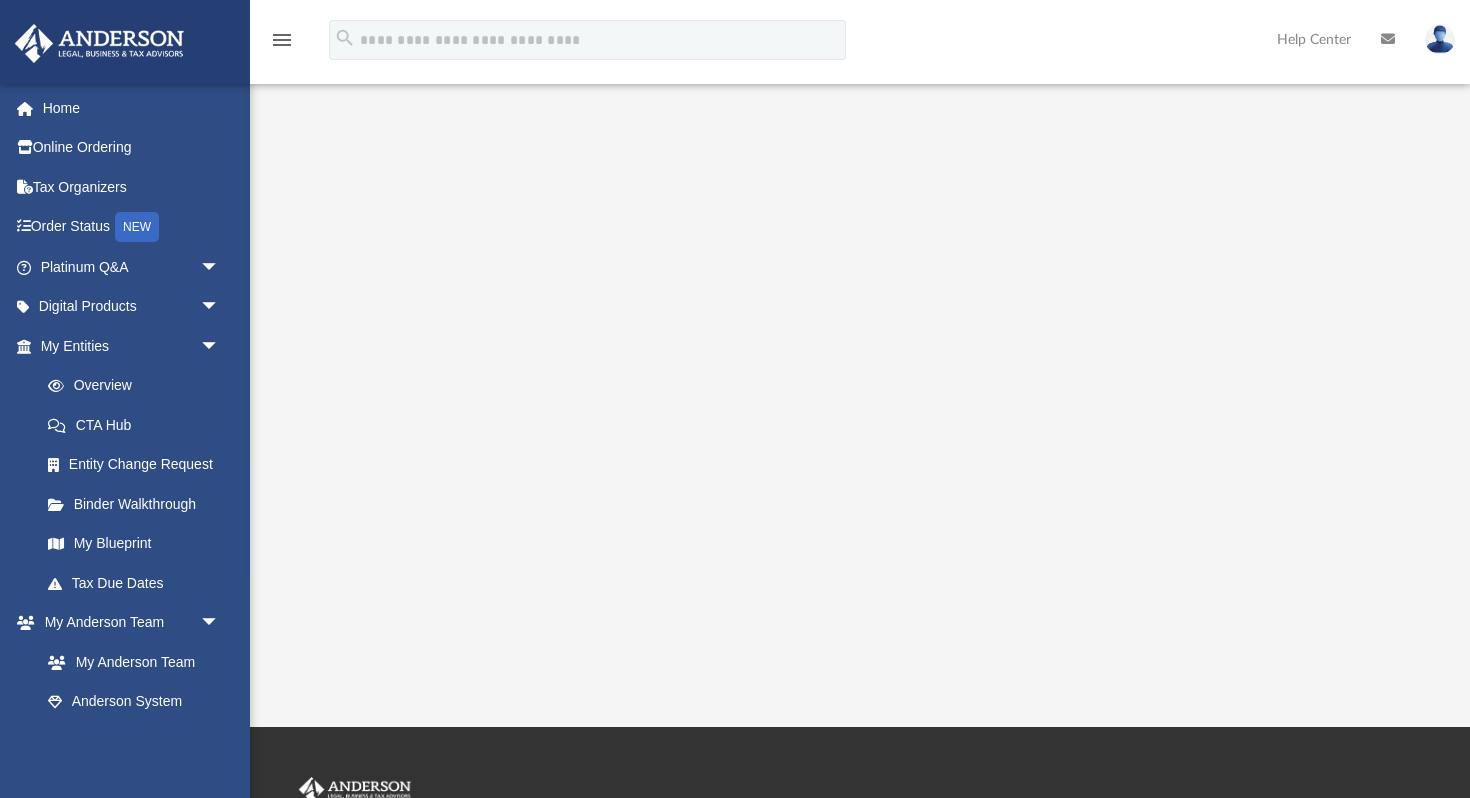 scroll, scrollTop: 0, scrollLeft: 0, axis: both 